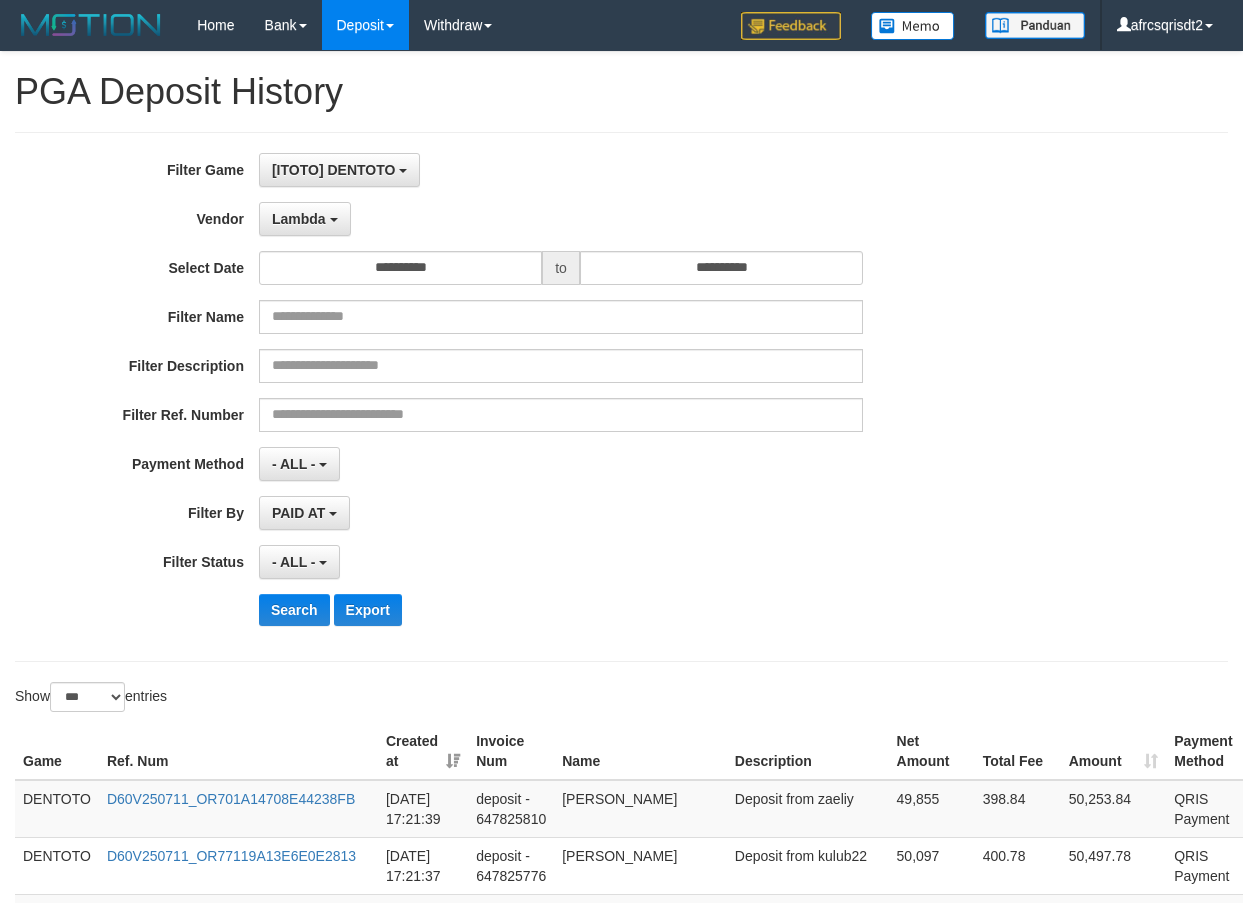 select on "**********" 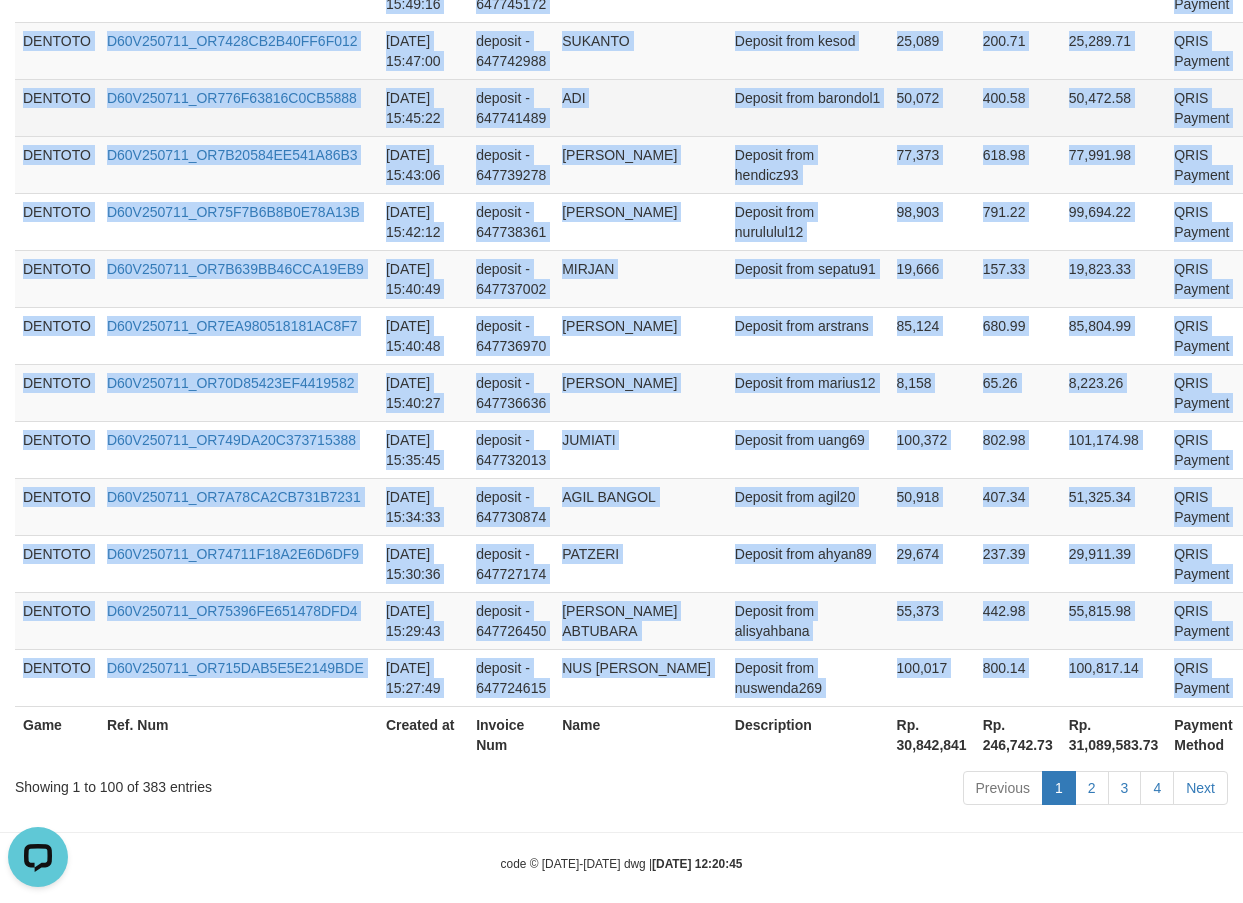 scroll, scrollTop: 0, scrollLeft: 0, axis: both 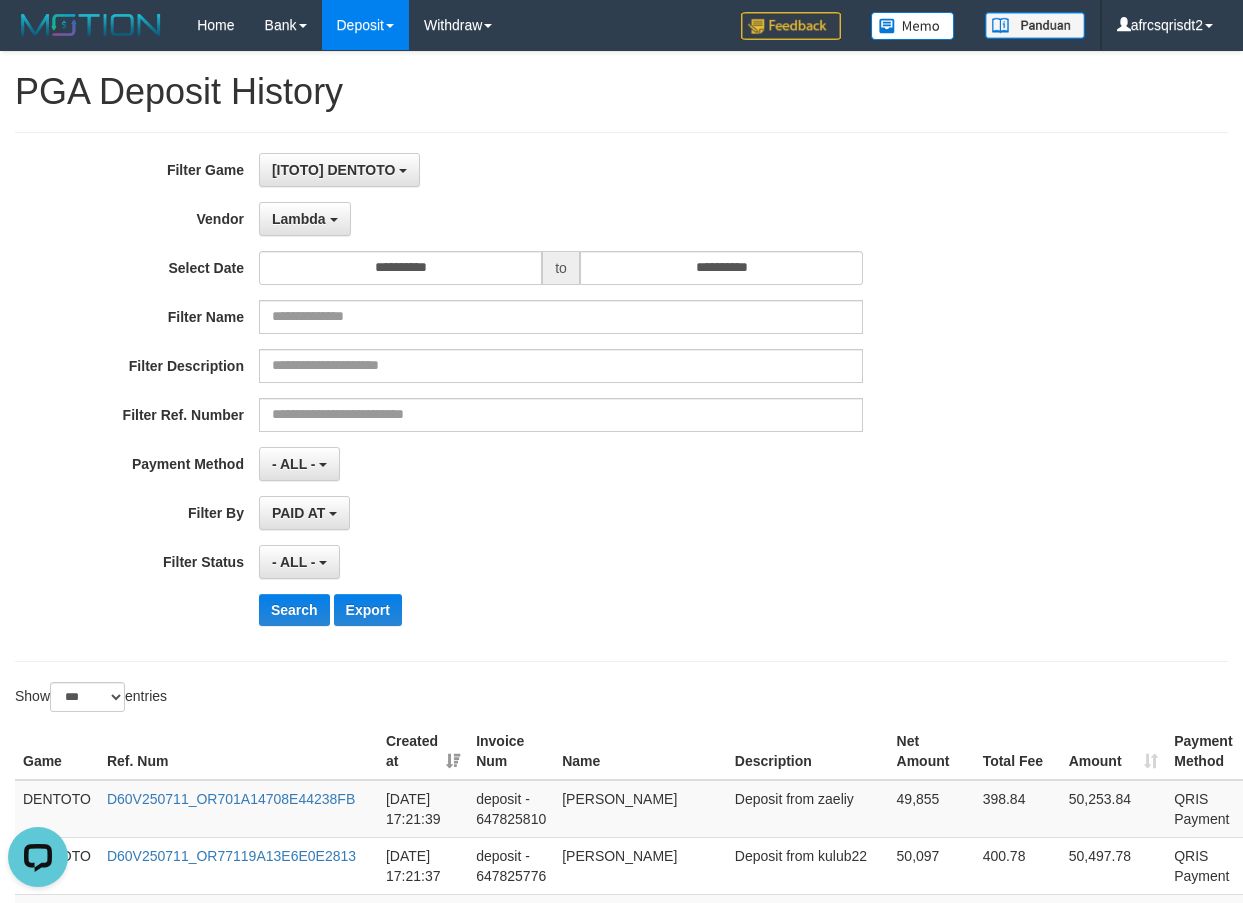 drag, startPoint x: 801, startPoint y: 147, endPoint x: 796, endPoint y: 0, distance: 147.085 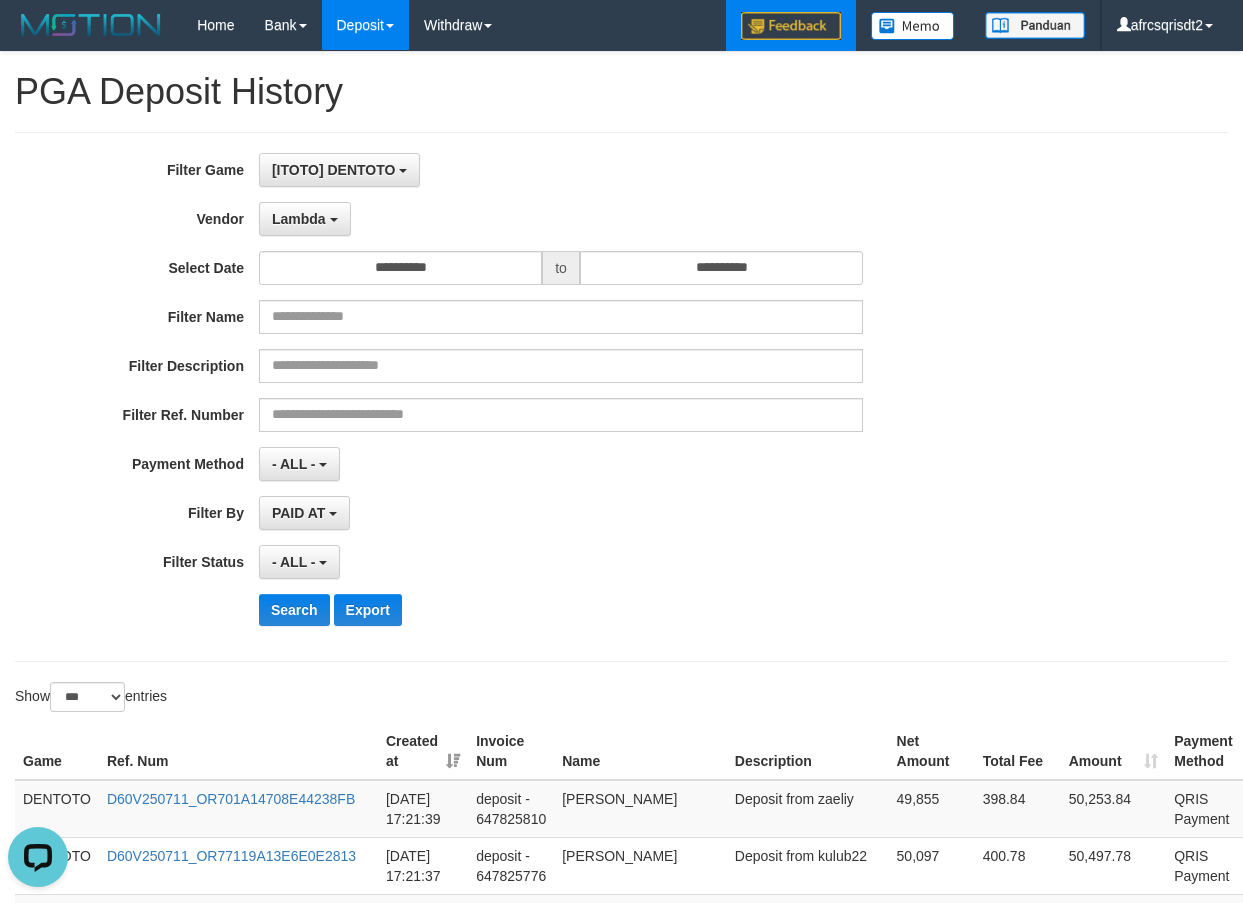 click on "**********" at bounding box center [621, 397] 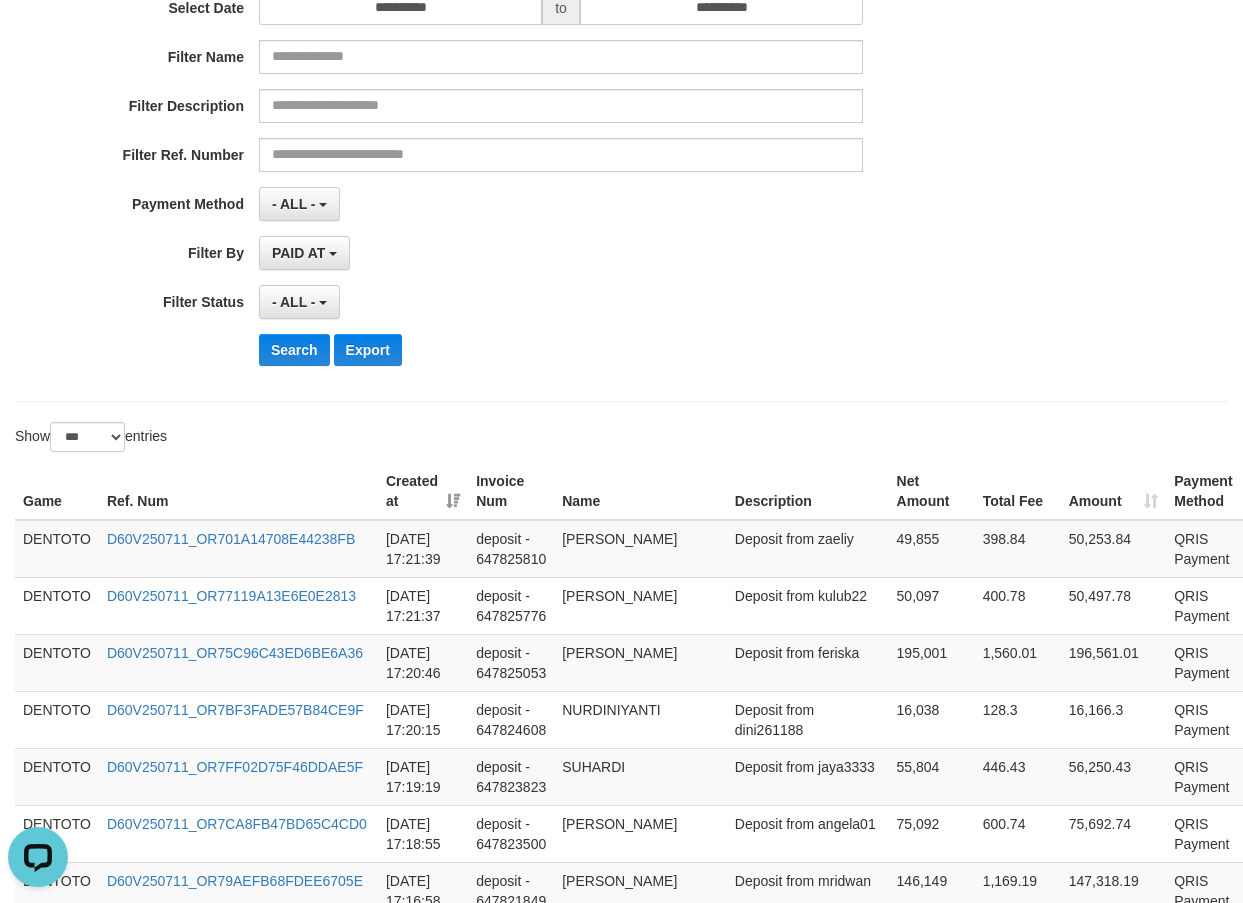 scroll, scrollTop: 333, scrollLeft: 0, axis: vertical 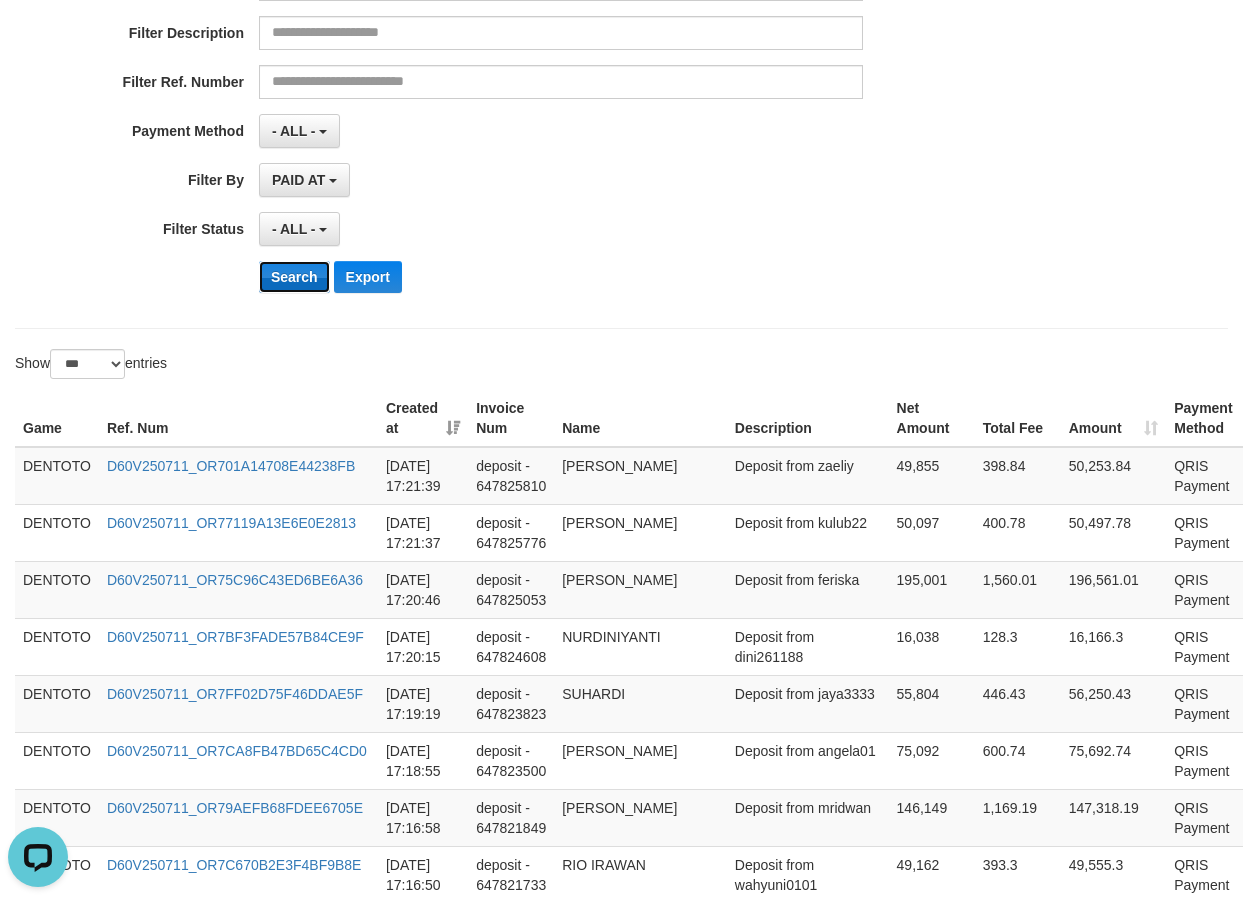 click on "Search" at bounding box center (294, 277) 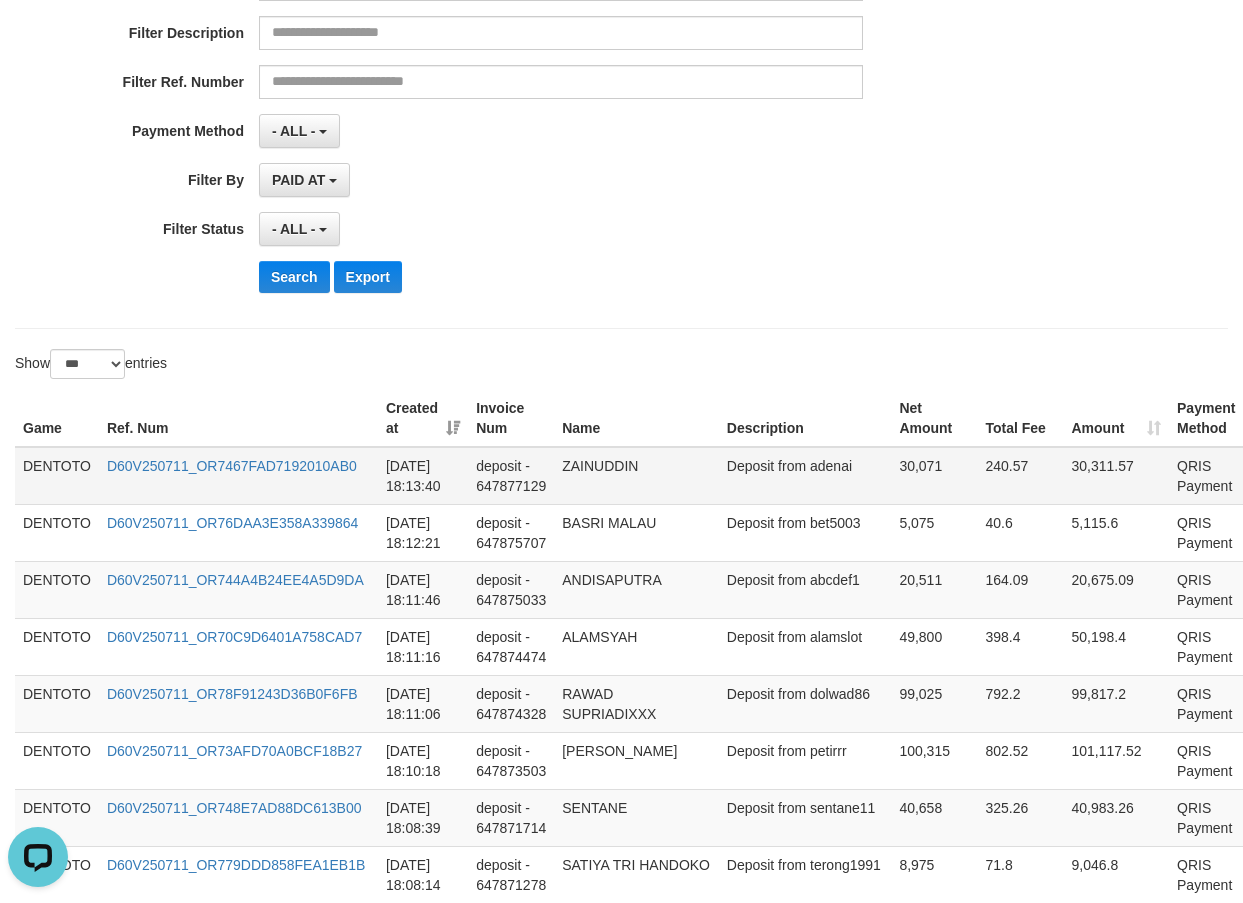 click on "DENTOTO" at bounding box center [57, 476] 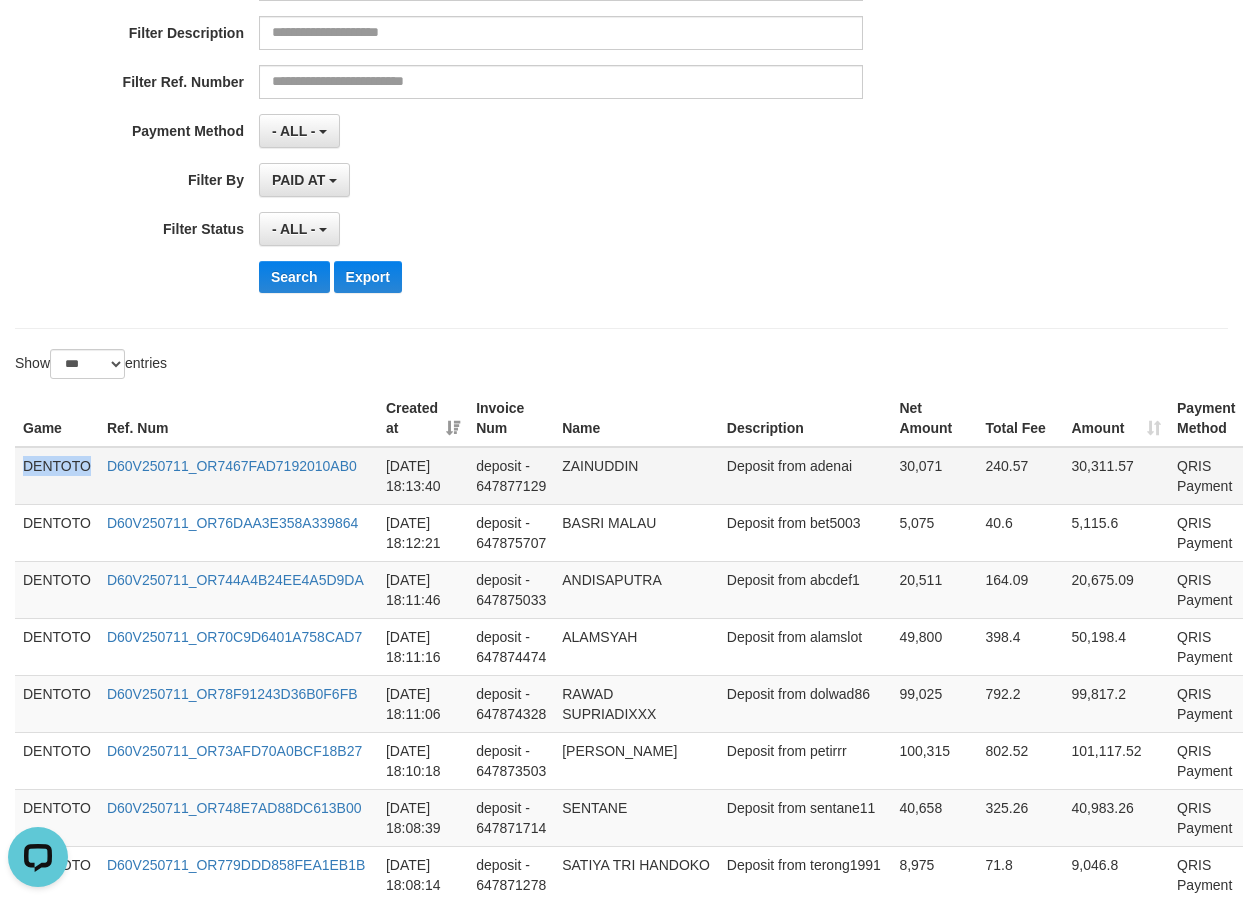 click on "DENTOTO" at bounding box center (57, 476) 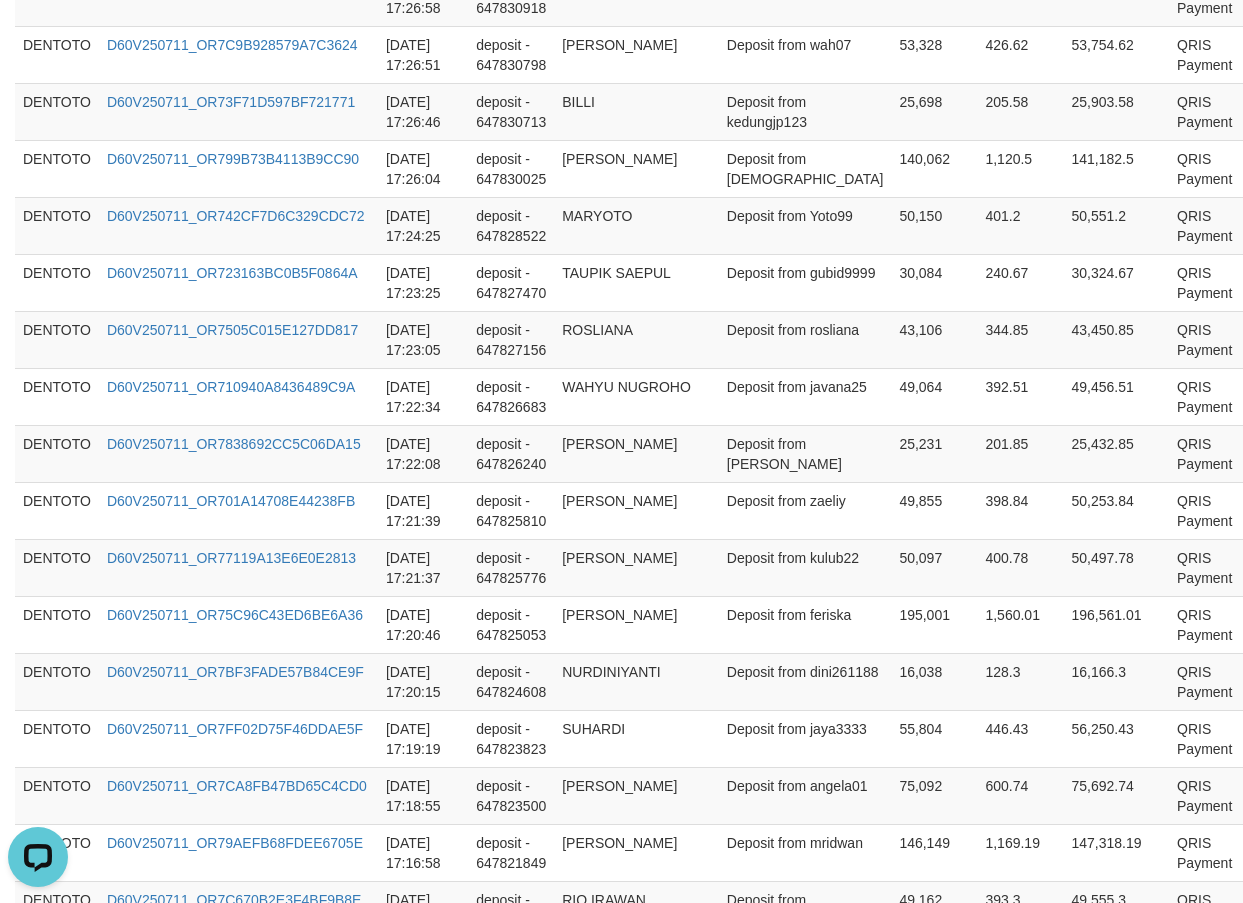 scroll, scrollTop: 5794, scrollLeft: 0, axis: vertical 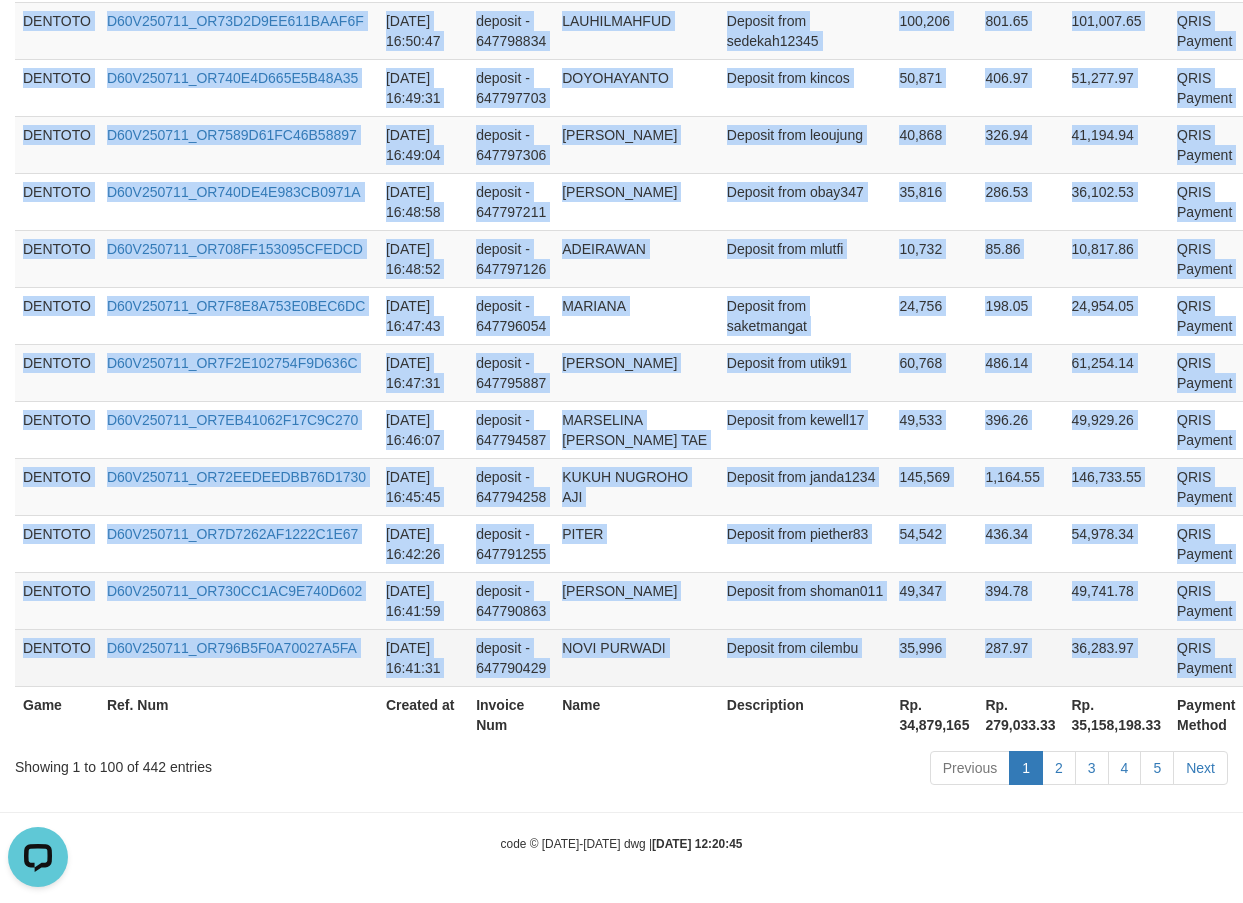 click on "P" at bounding box center (1272, 657) 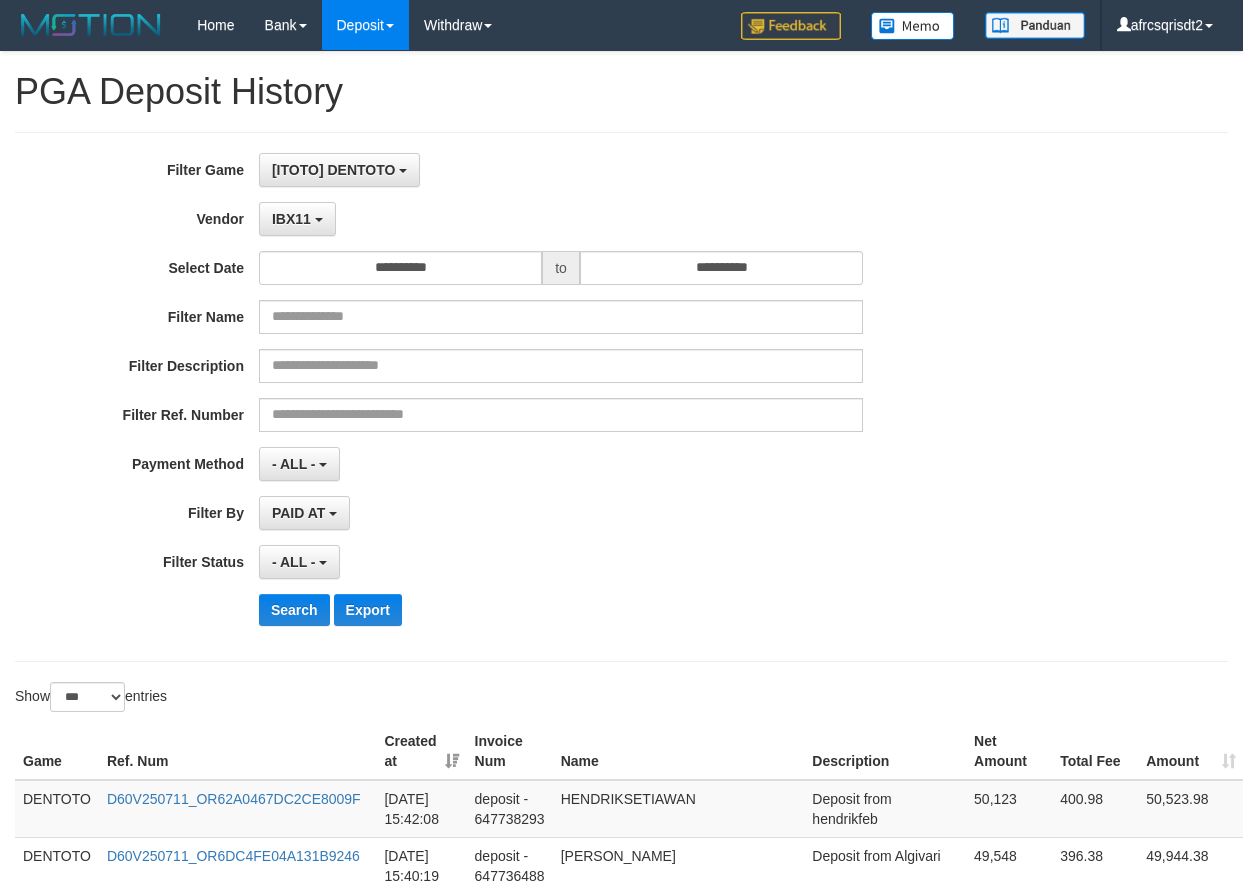 select on "**********" 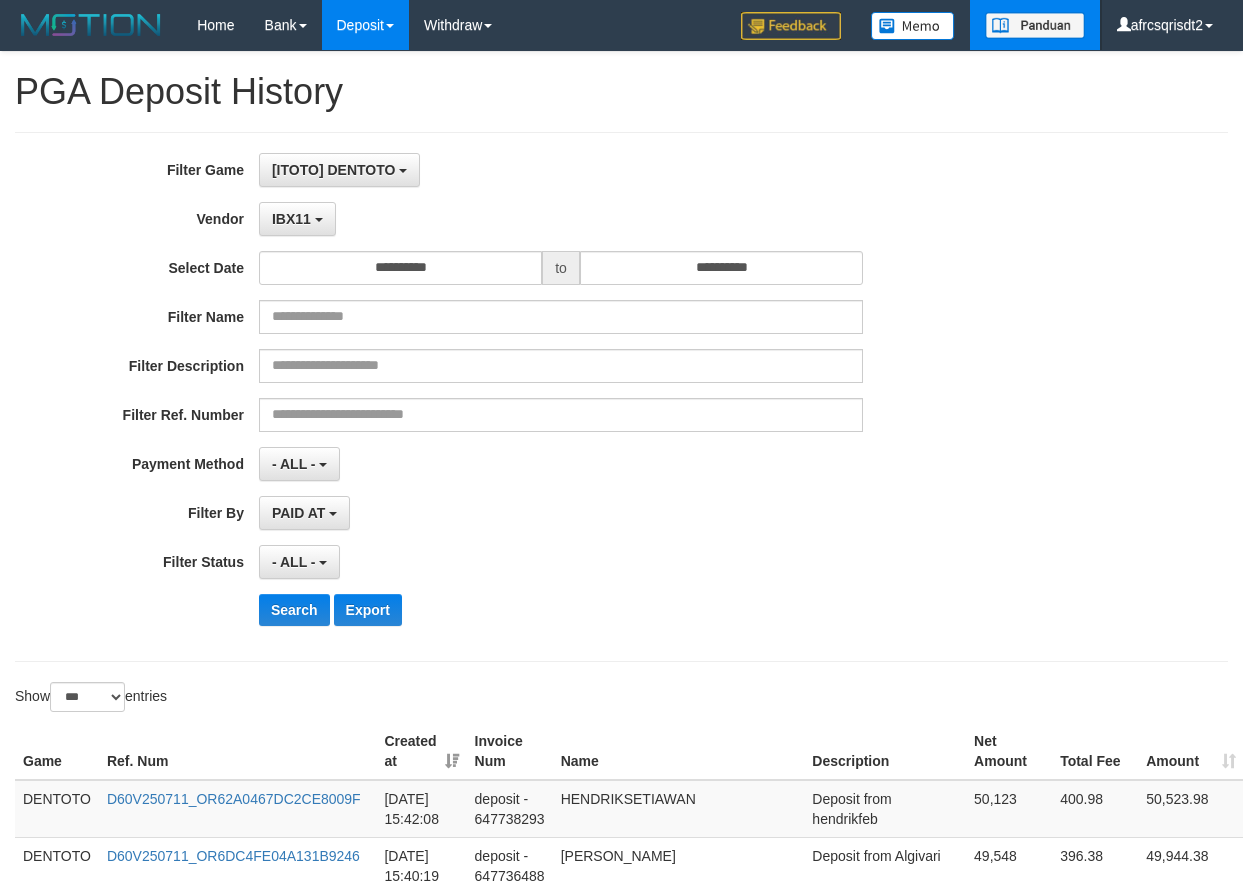 scroll, scrollTop: 0, scrollLeft: 79, axis: horizontal 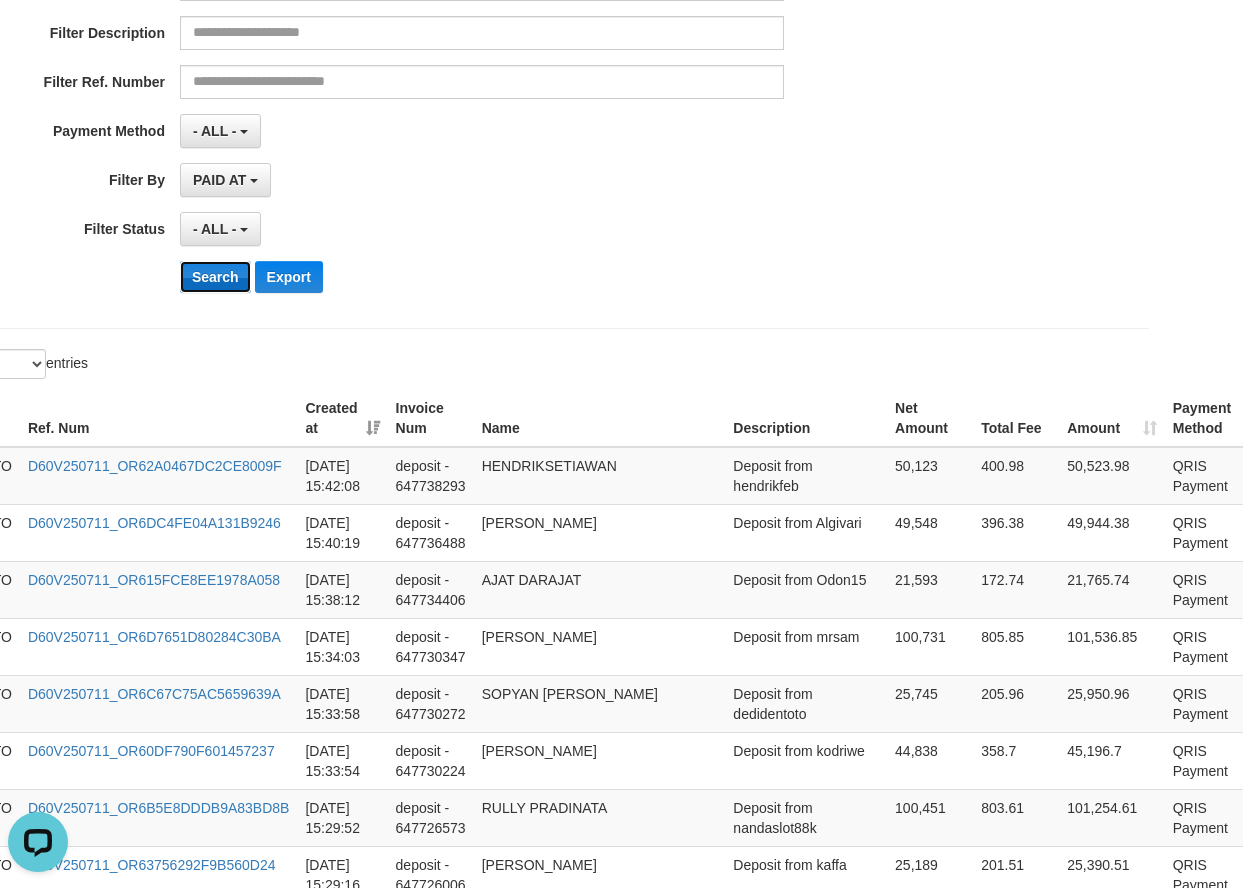 click on "Search" at bounding box center (215, 277) 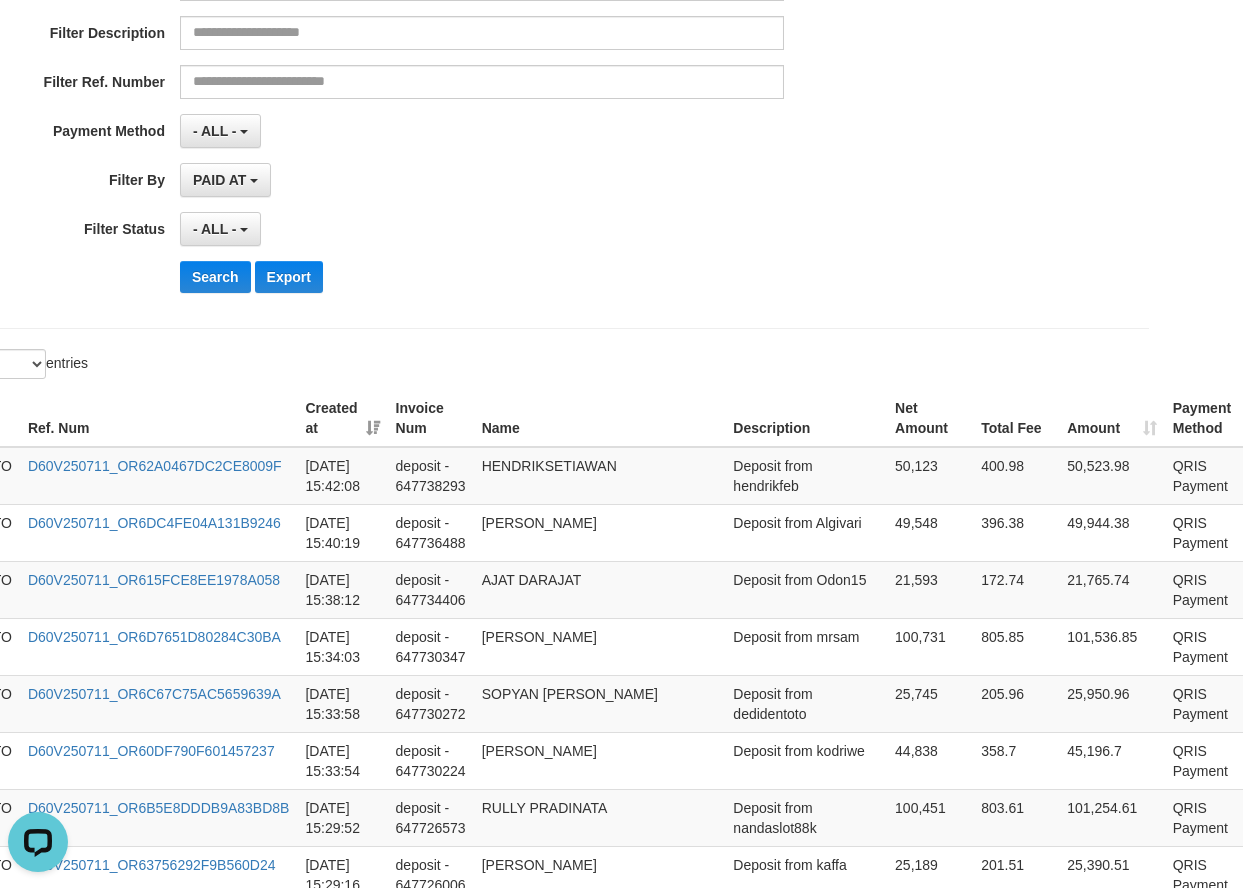 drag, startPoint x: 261, startPoint y: 347, endPoint x: 233, endPoint y: 352, distance: 28.442924 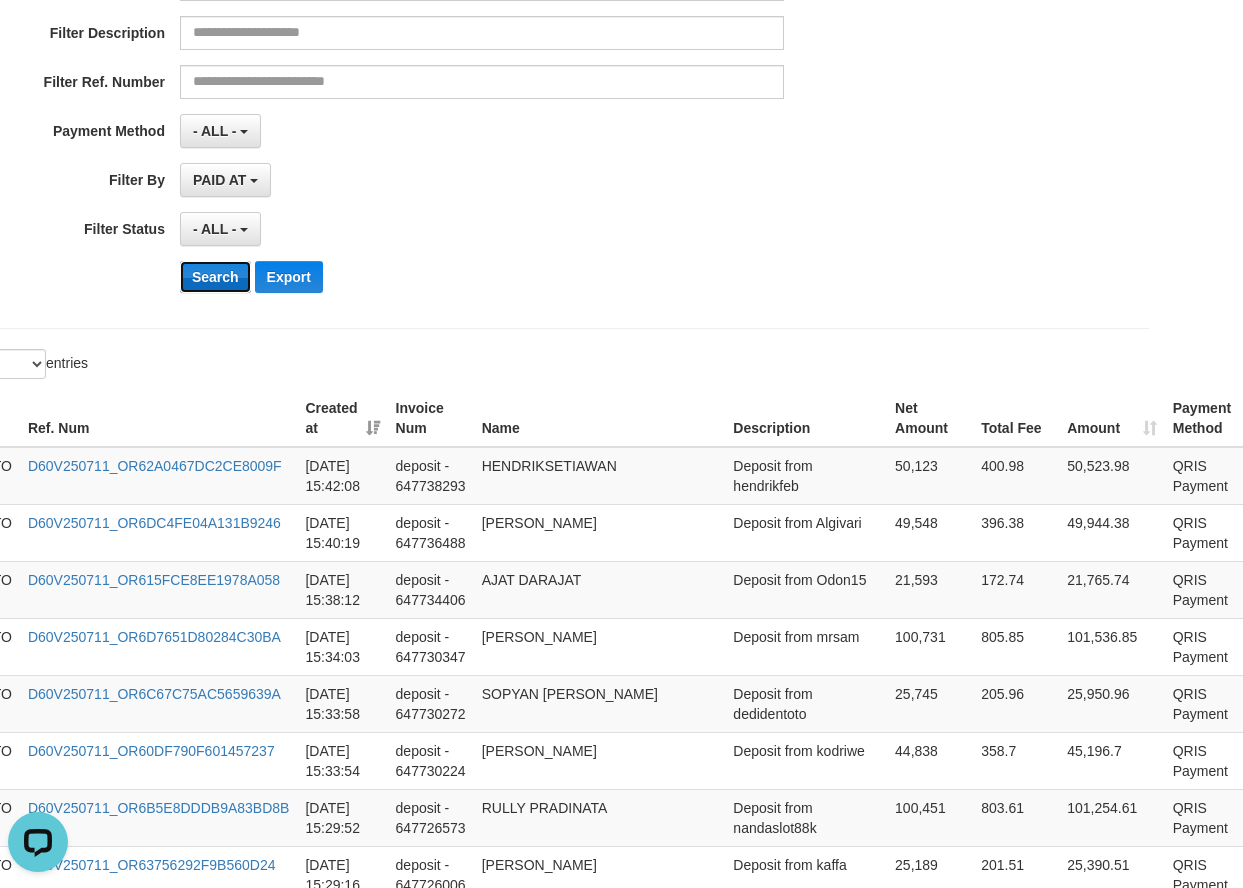 click on "Search" at bounding box center [215, 277] 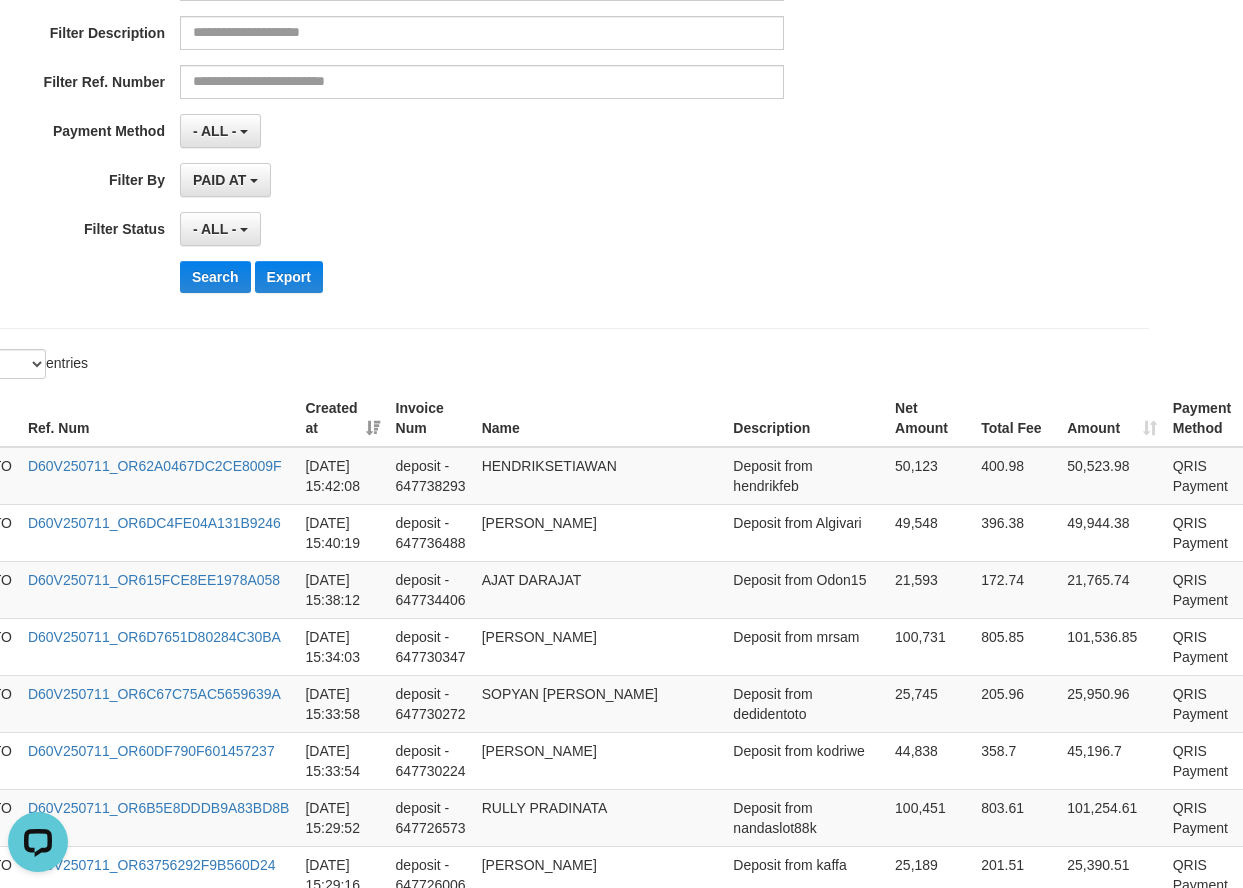 click on "Show  ** ** ** ***  entries" at bounding box center [232, 366] 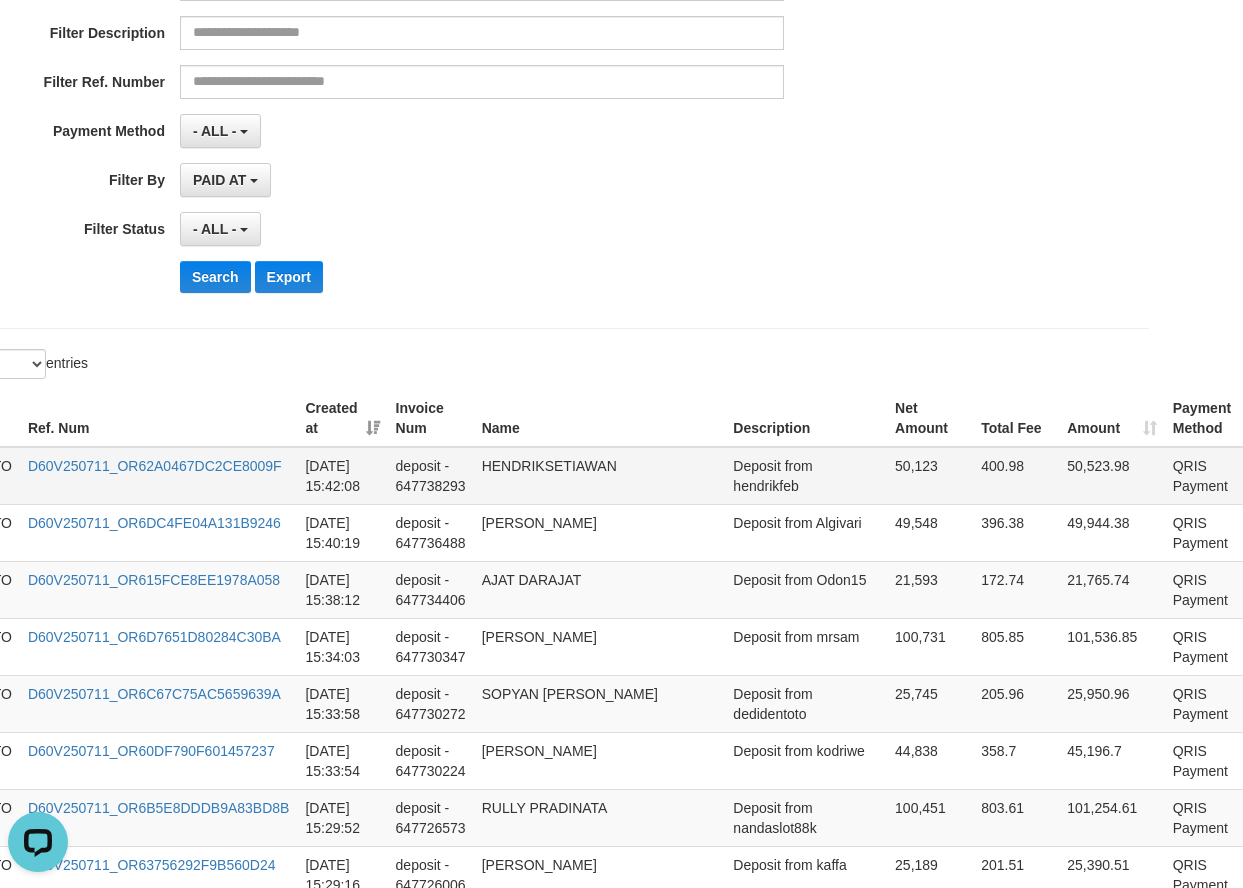 scroll, scrollTop: 333, scrollLeft: 0, axis: vertical 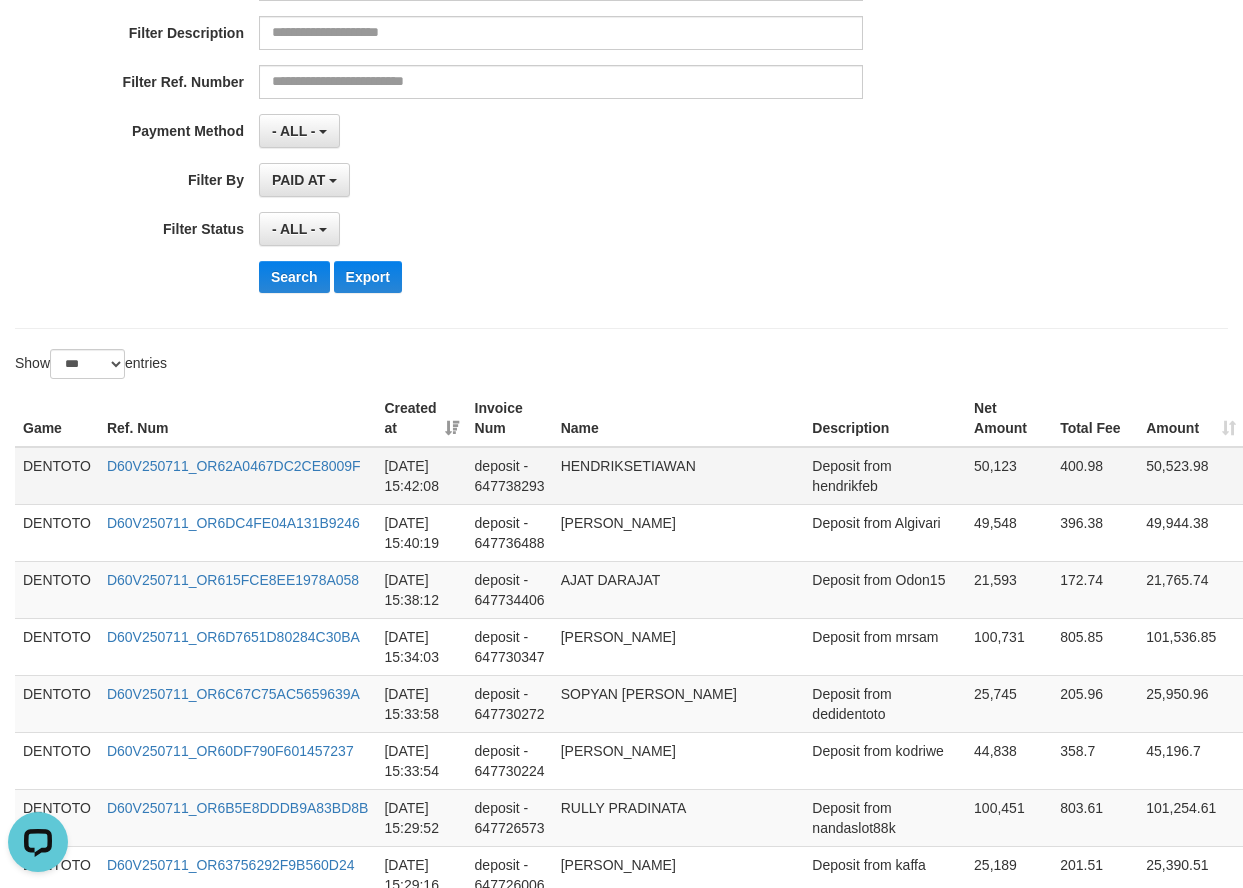 click on "DENTOTO" at bounding box center [57, 476] 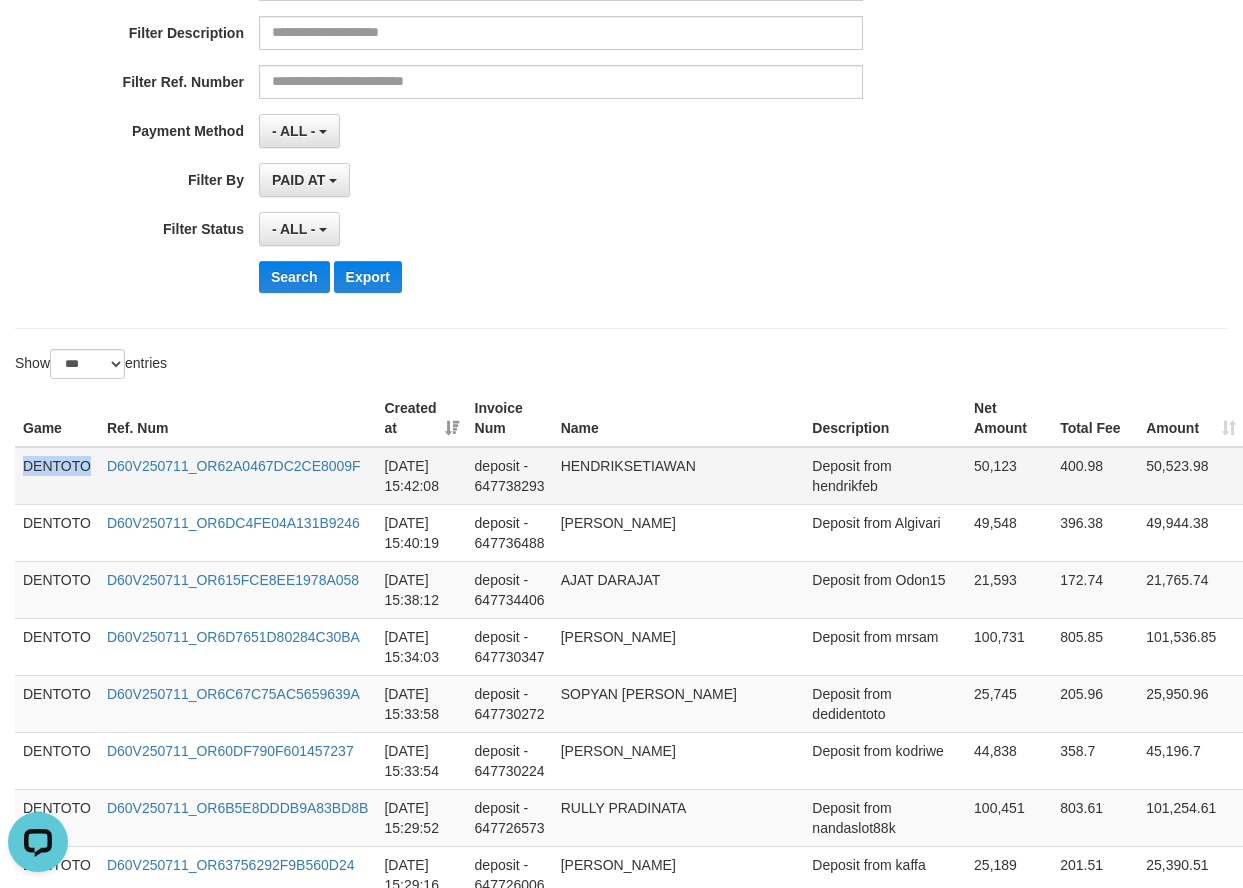 click on "DENTOTO" at bounding box center (57, 476) 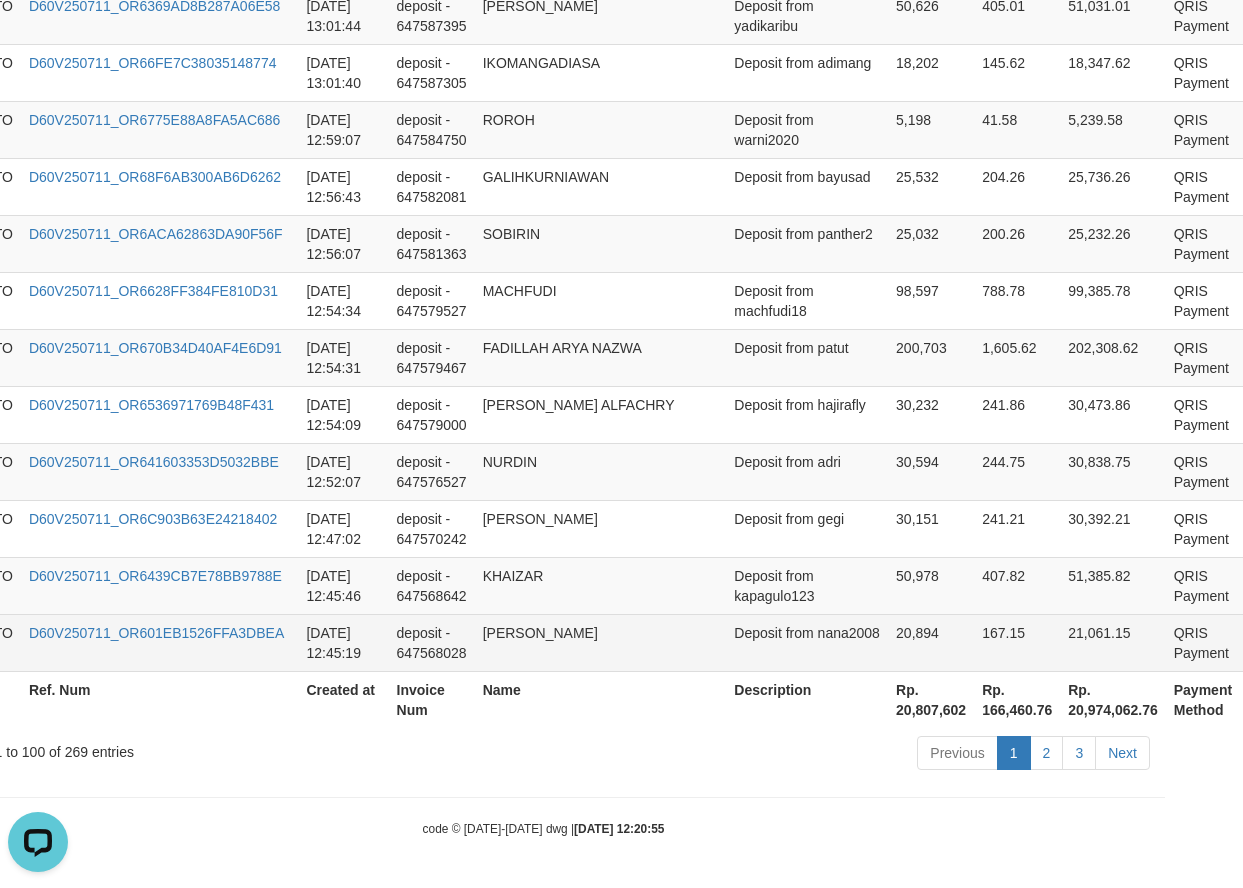 scroll, scrollTop: 5809, scrollLeft: 79, axis: both 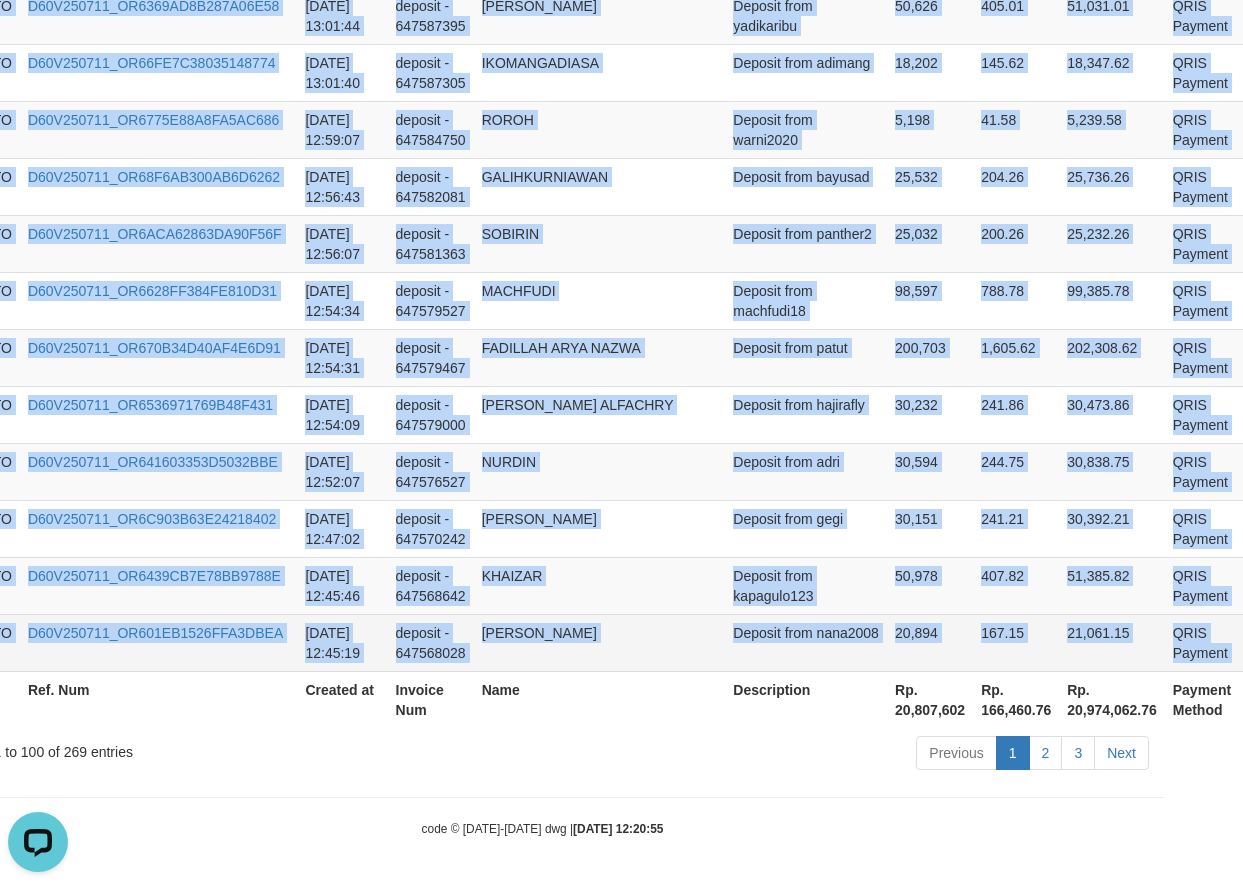 click on "P" at bounding box center (1268, 642) 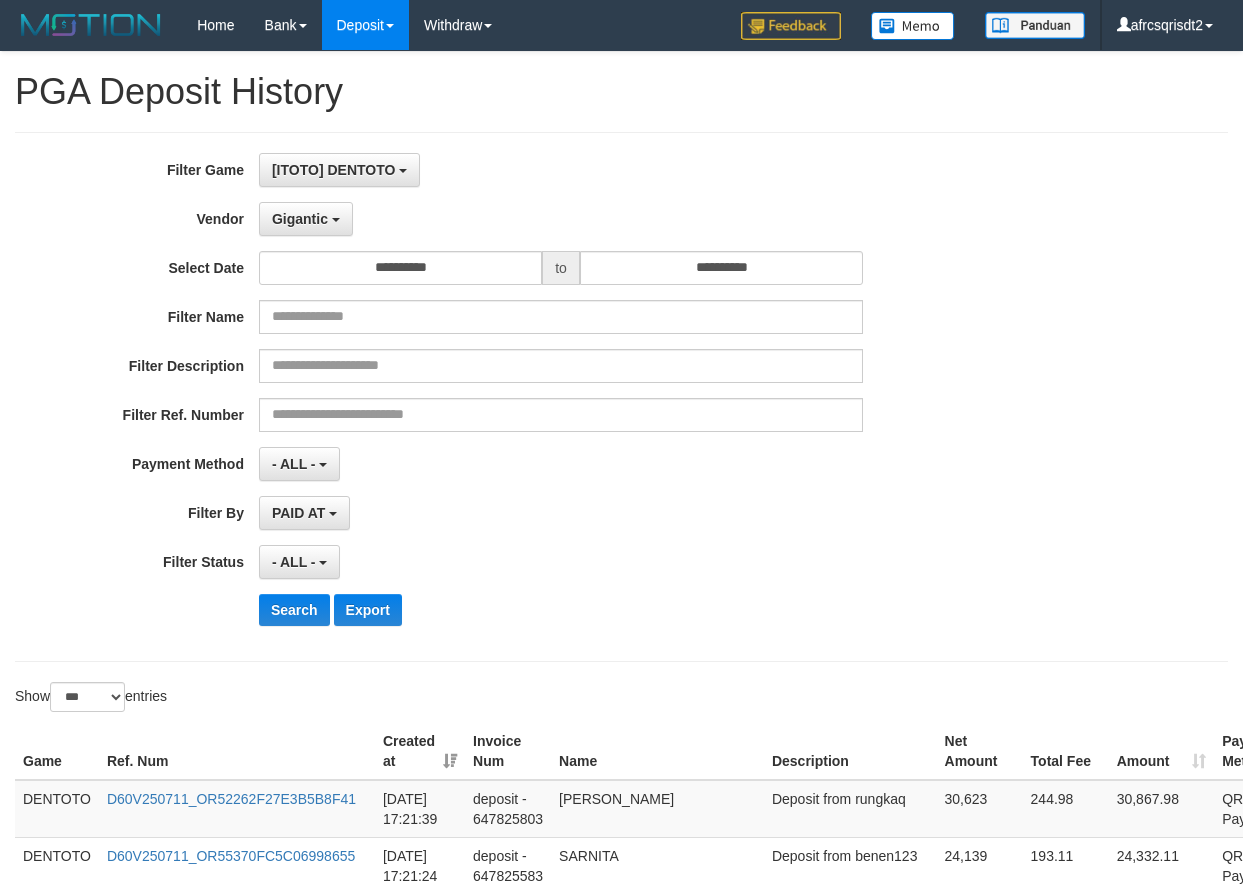 select on "**********" 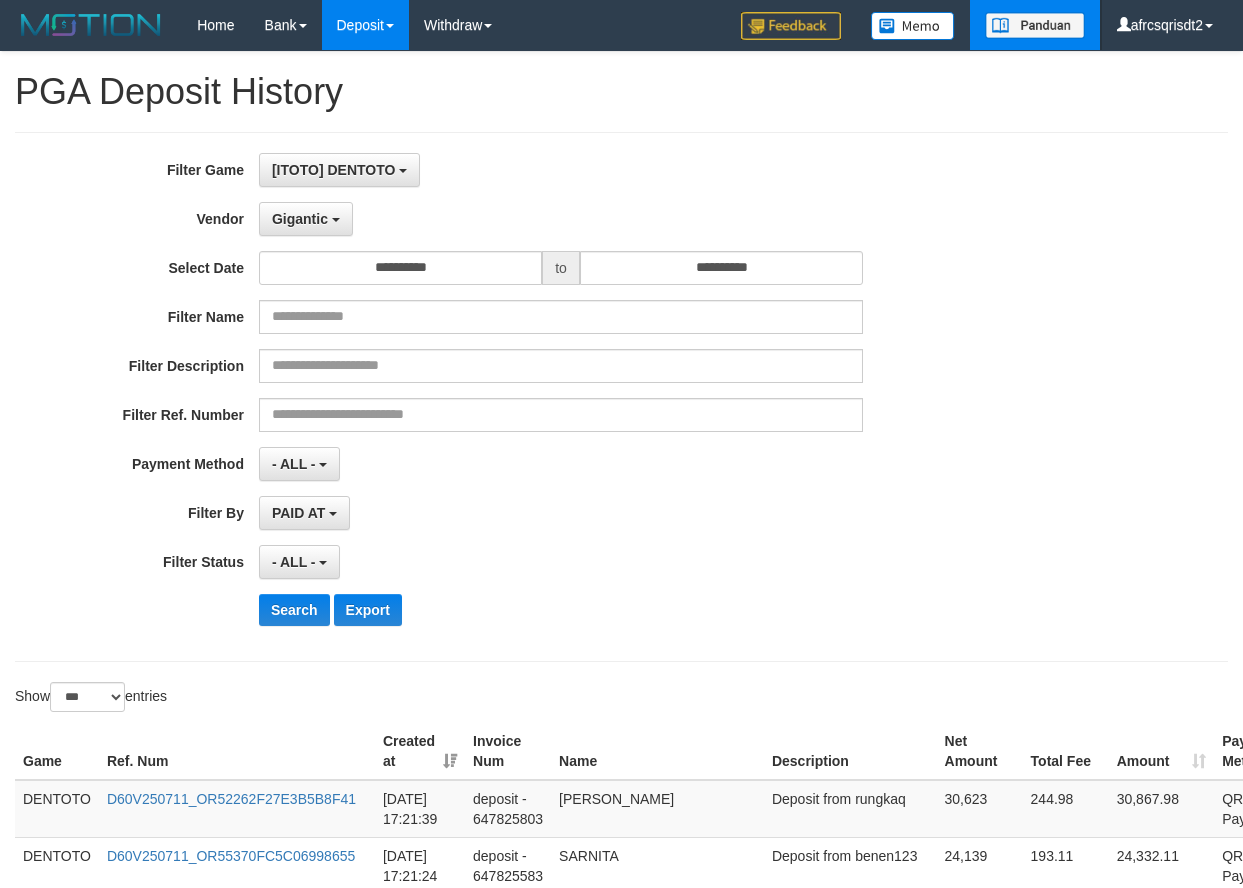 scroll, scrollTop: 0, scrollLeft: 40, axis: horizontal 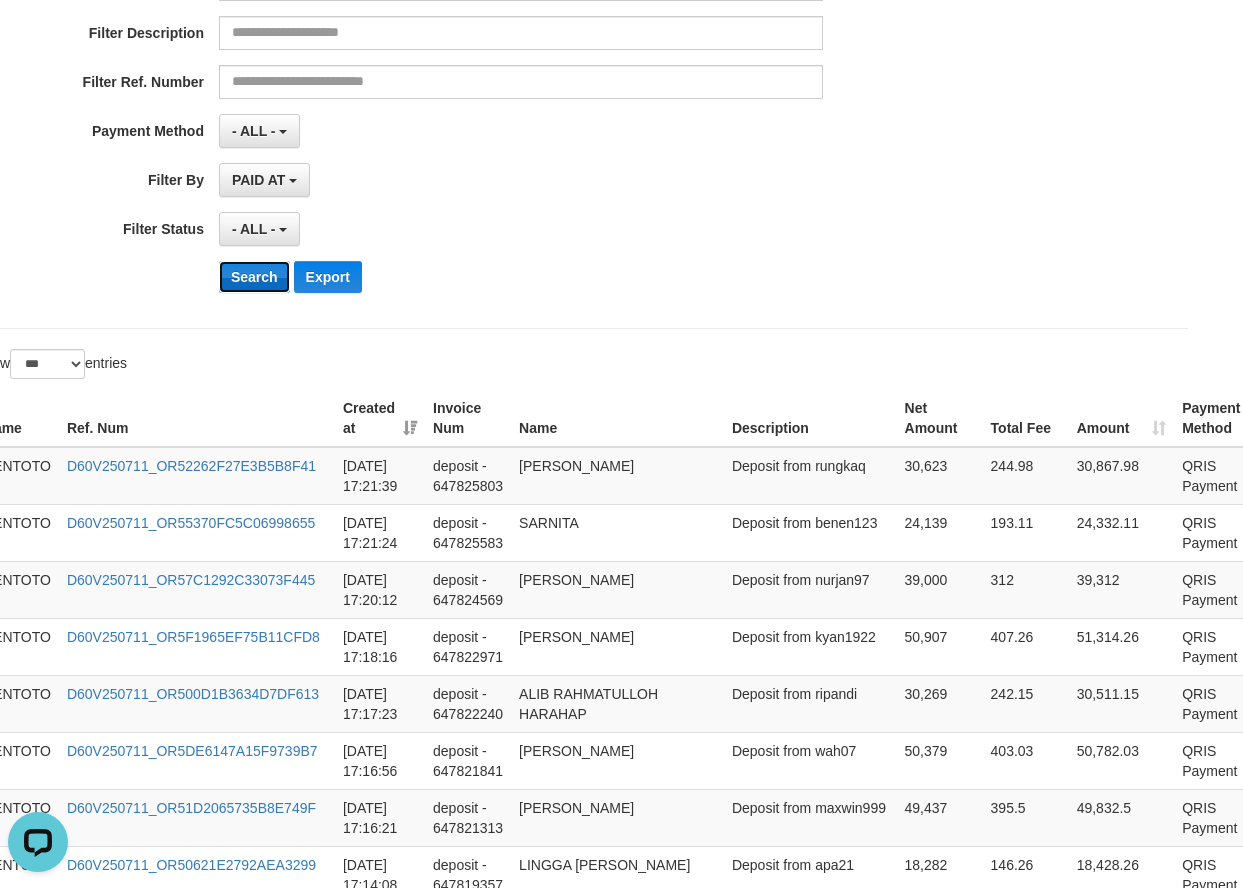click on "Search" at bounding box center [254, 277] 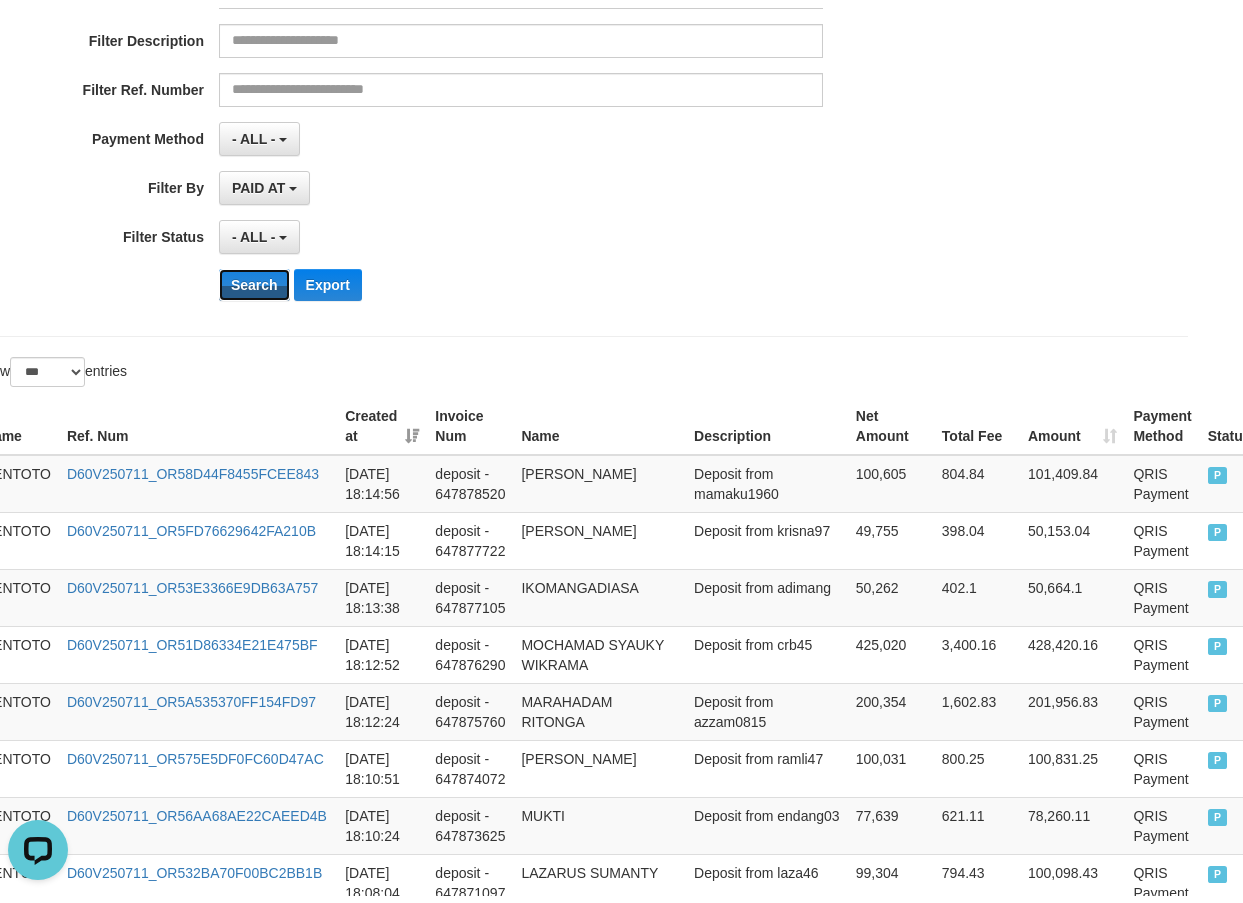 scroll, scrollTop: 333, scrollLeft: 0, axis: vertical 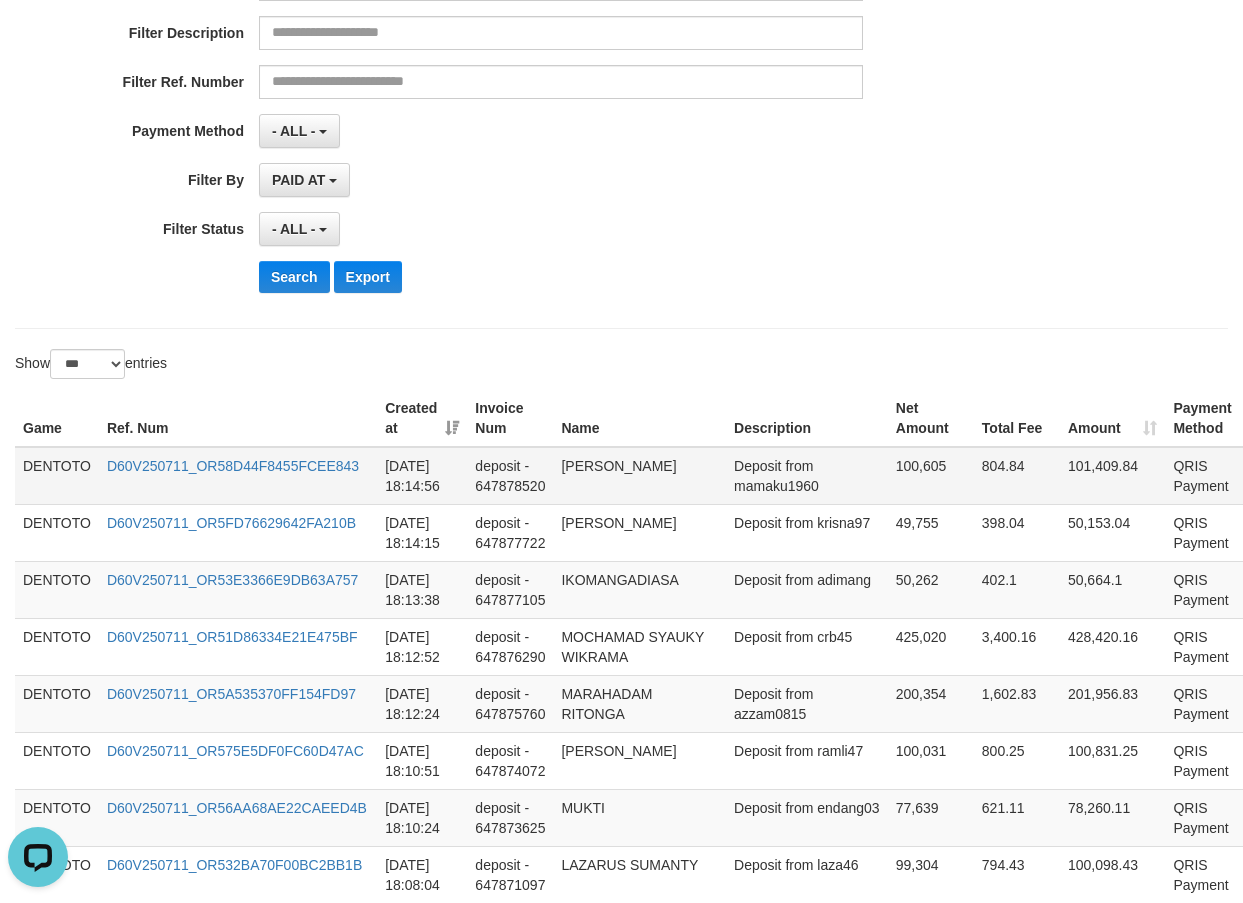 click on "DENTOTO" at bounding box center [57, 476] 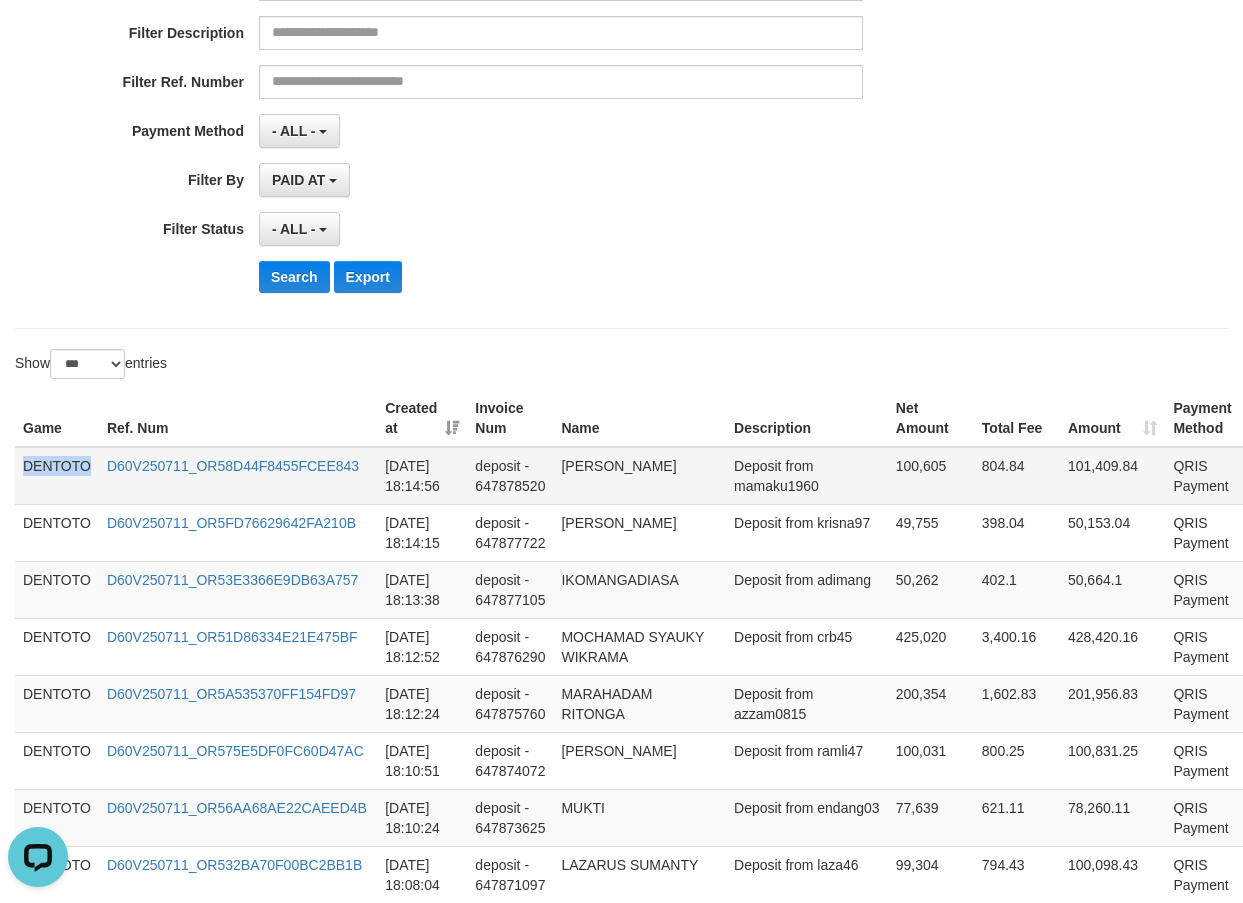 click on "DENTOTO" at bounding box center [57, 476] 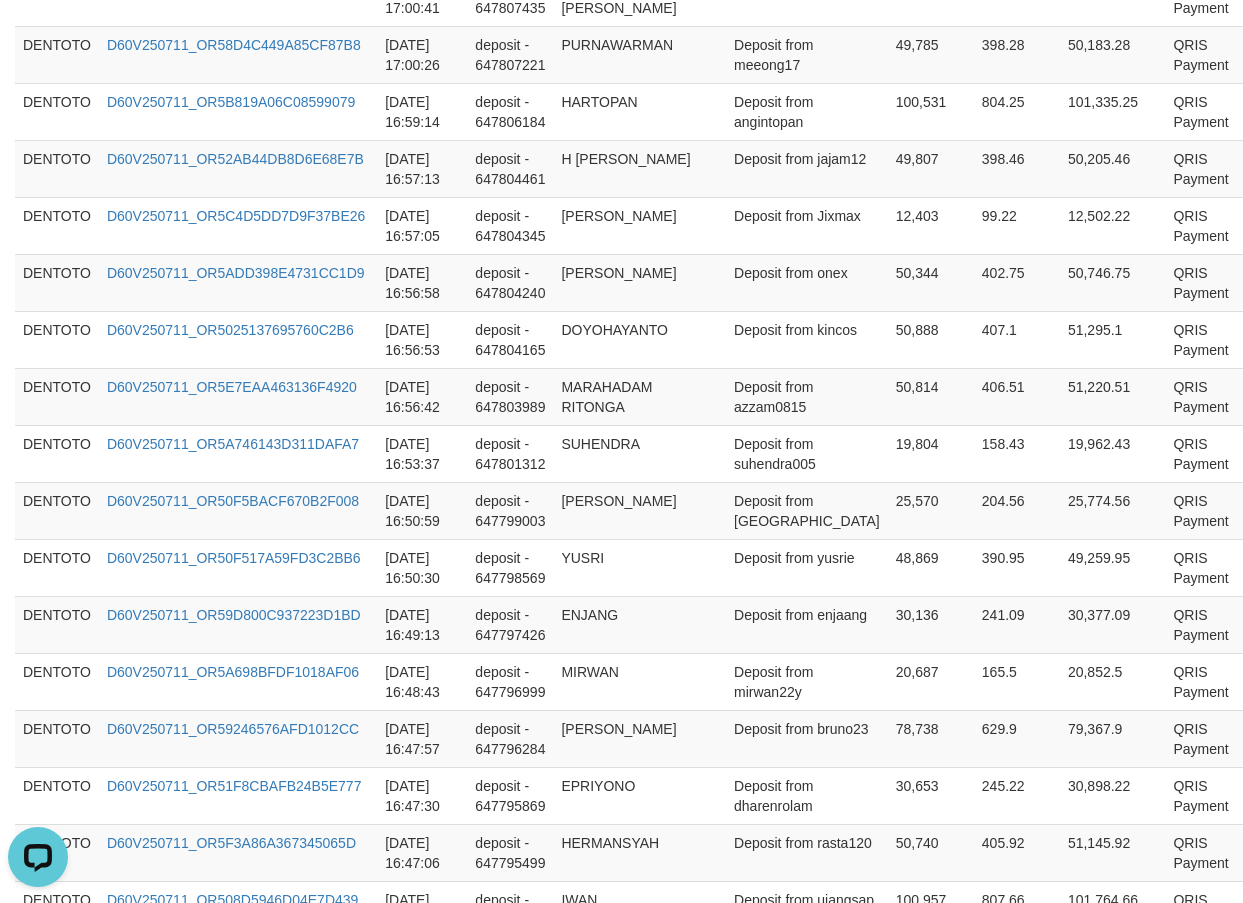 scroll, scrollTop: 5834, scrollLeft: 0, axis: vertical 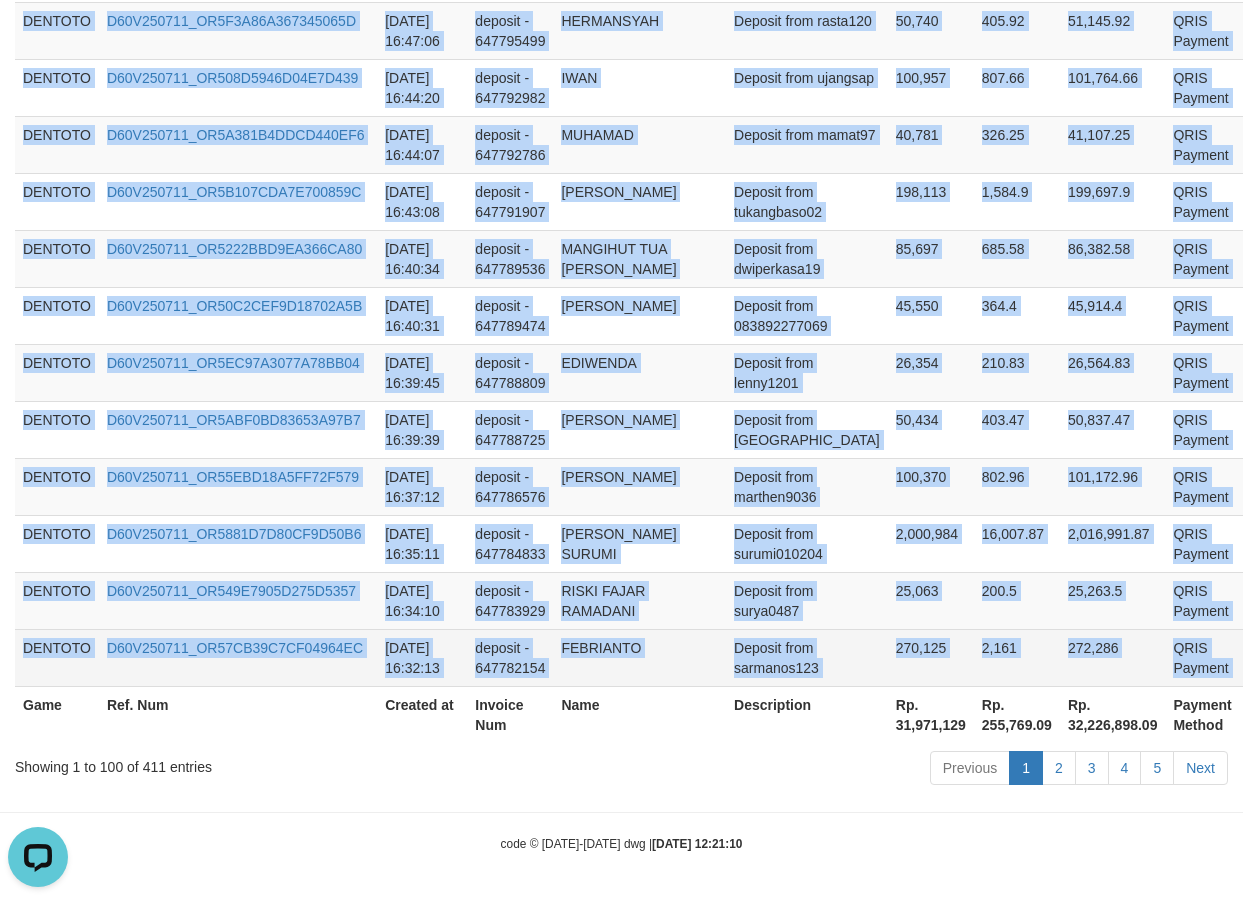 click on "P" at bounding box center (1269, 657) 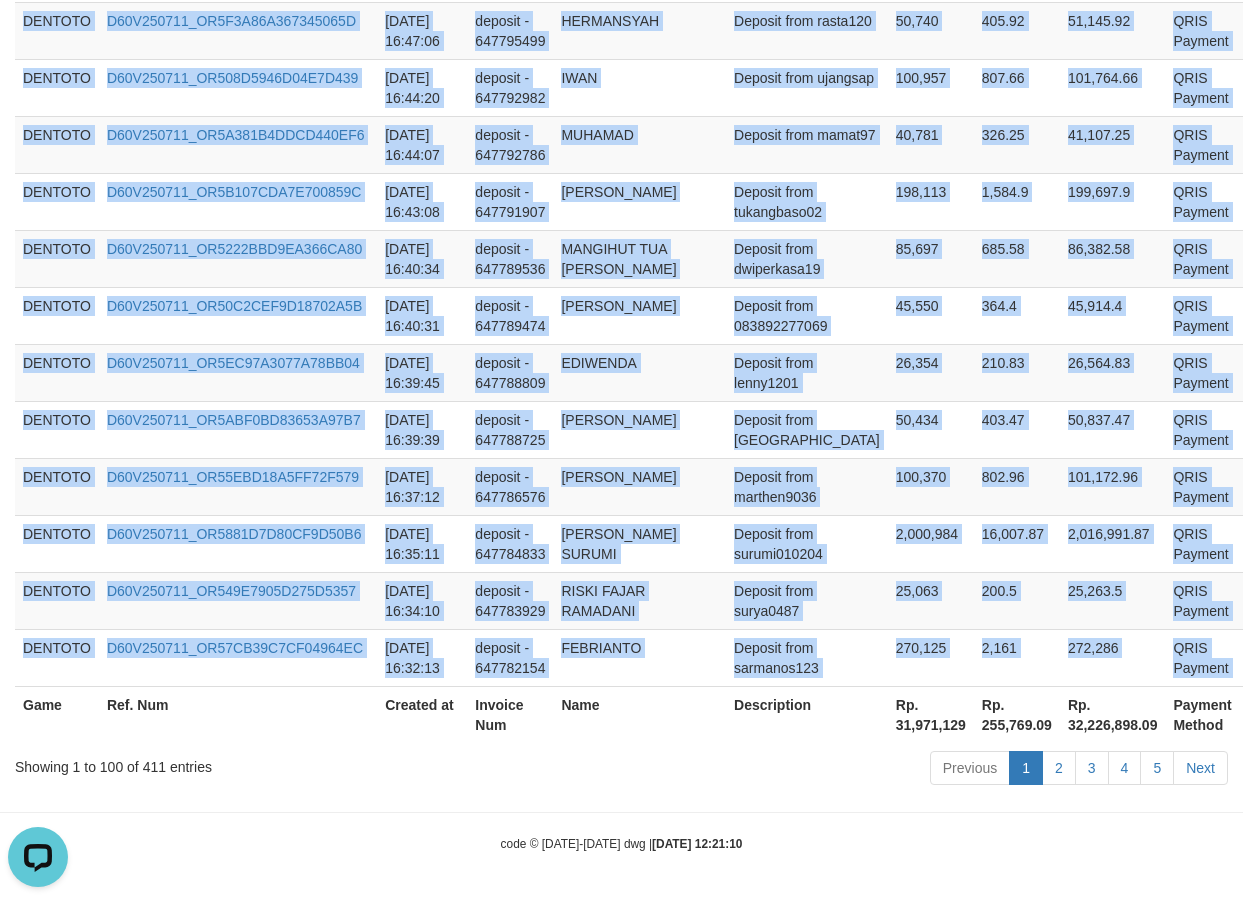 copy on "DENTOTO D60V250711_OR58D44F8455FCEE843 [DATE] 18:14:56 deposit - 647878520 HARIYANTO MALUNTO Deposit from mamaku1960 100,605 804.84 101,409.84 QRIS Payment P   DENTOTO D60V250711_OR5FD76629642FA210B [DATE] 18:14:15 deposit - 647877722 [PERSON_NAME] Deposit from krisna97 49,755 398.04 50,153.04 QRIS Payment P   DENTOTO D60V250711_OR53E3366E9DB63A757 [DATE] 18:13:38 deposit - 647877105 IKOMANGADIASA Deposit from adimang 50,262 402.1 50,664.1 QRIS Payment P   DENTOTO D60V250711_OR51D86334E21E475BF [DATE] 18:12:52 deposit - 647876290 MOCHAMAD SYAUKY WIKRAMA Deposit from crb45 425,020 3,400.16 428,420.16 QRIS Payment P   DENTOTO D60V250711_OR5A535370FF154FD97 [DATE] 18:12:24 deposit - 647875760 MARAHADAM RITONGA Deposit from azzam0815 200,354 1,602.83 201,956.83 QRIS Payment P   DENTOTO D60V250711_OR575E5DF0FC60D47AC [DATE] 18:10:51 deposit - 647874072 [PERSON_NAME] Deposit from ramli47 100,031 800.25 100,831.25 QRIS Payment P   DENTOTO D60V250711_OR56AA68AE22CAEED4B [DATE] 18:10..." 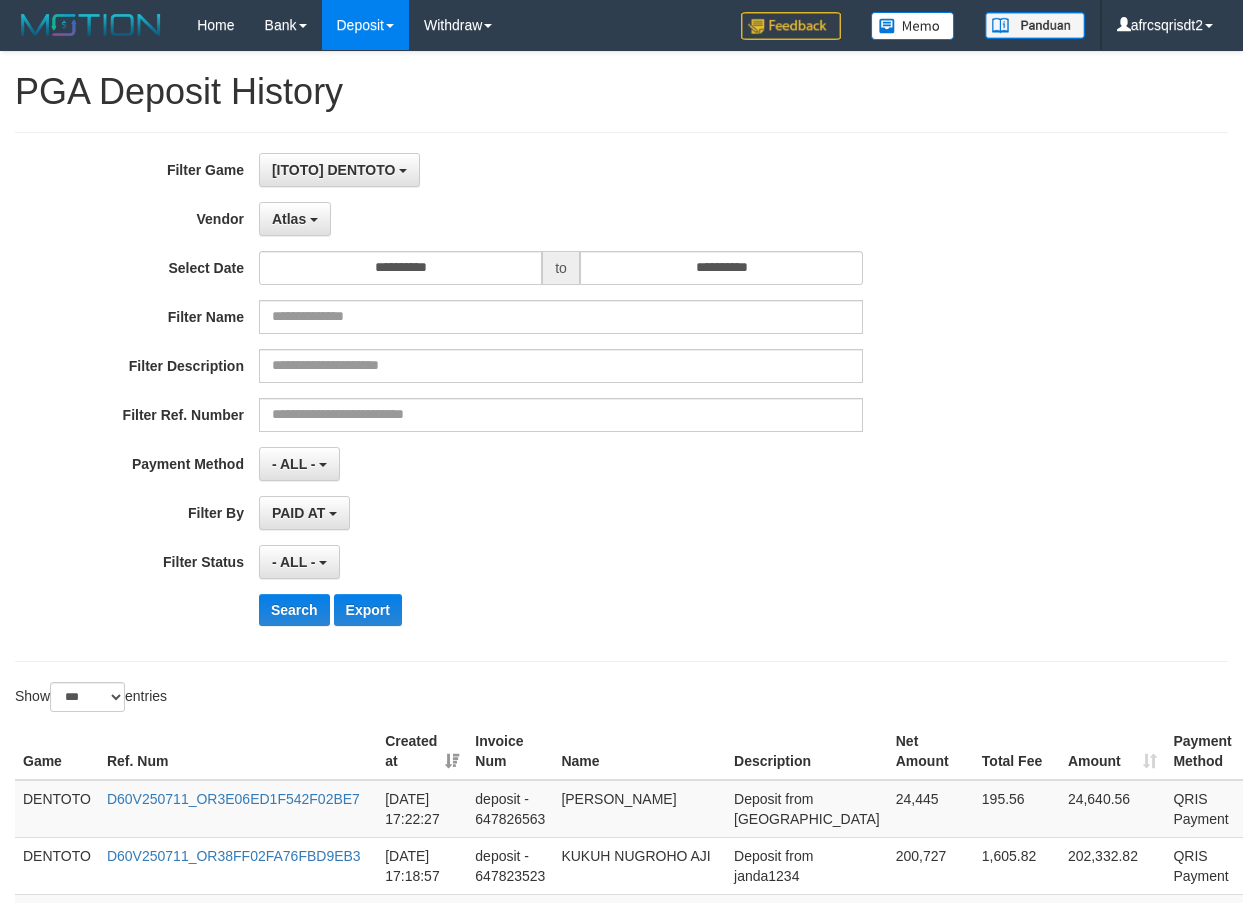 select on "**********" 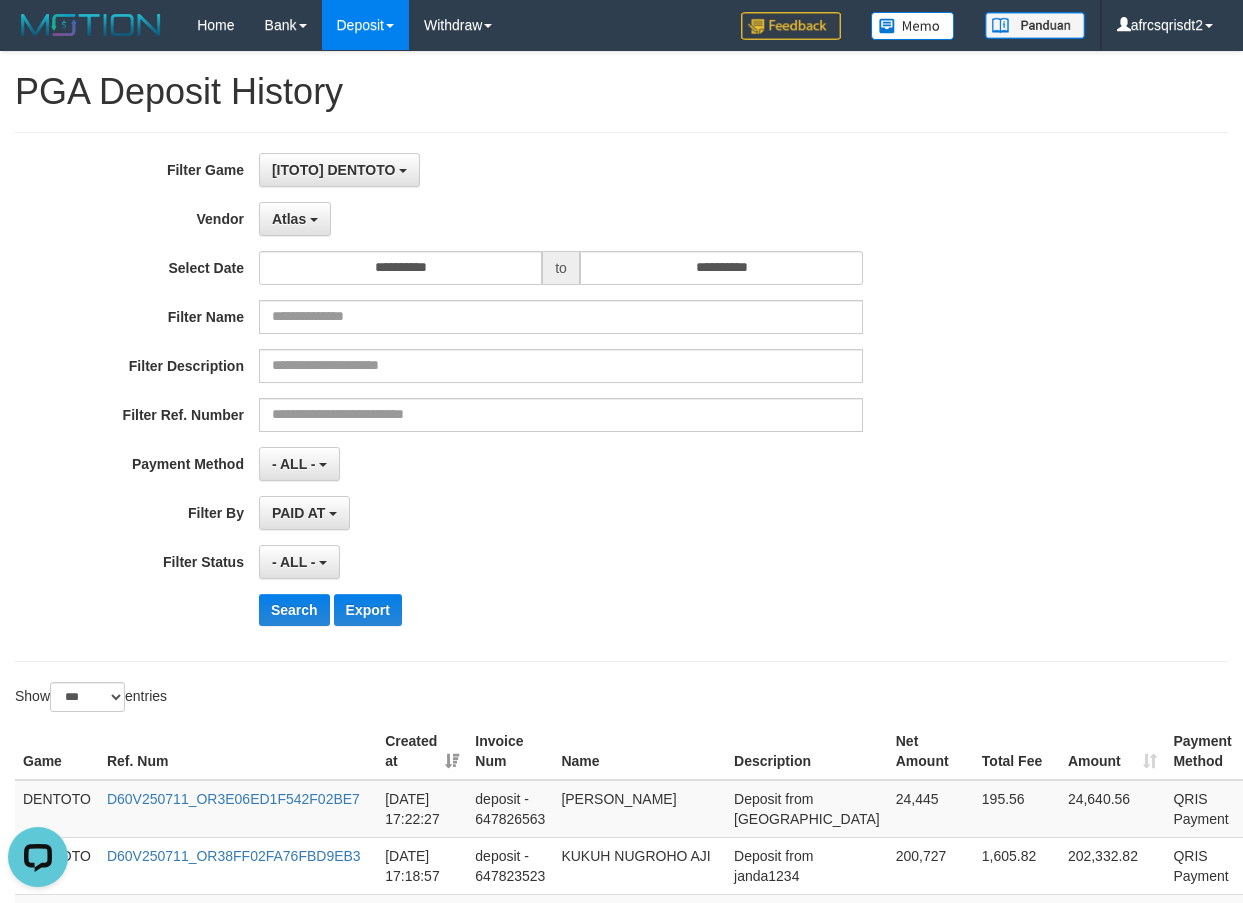scroll, scrollTop: 0, scrollLeft: 0, axis: both 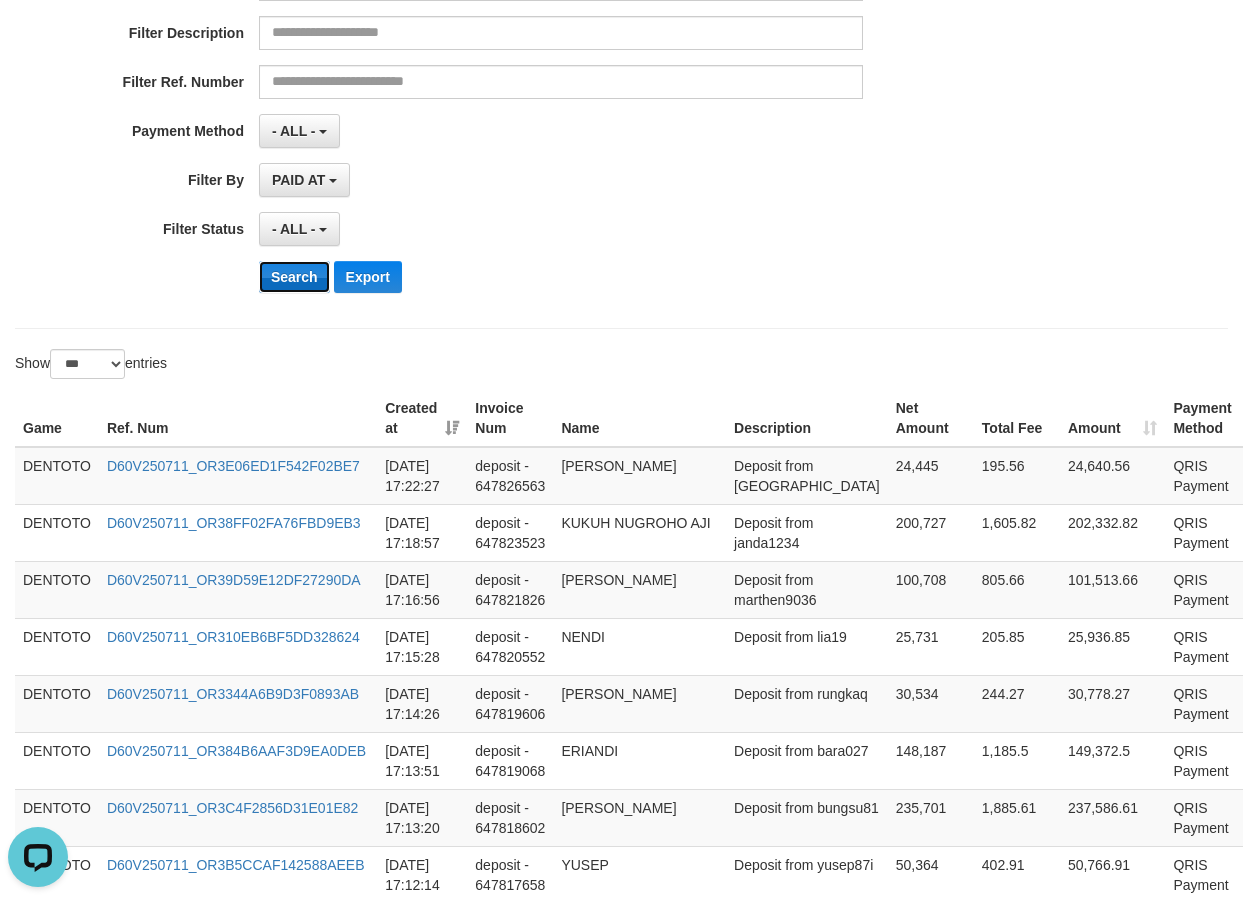 click on "Search" at bounding box center (294, 277) 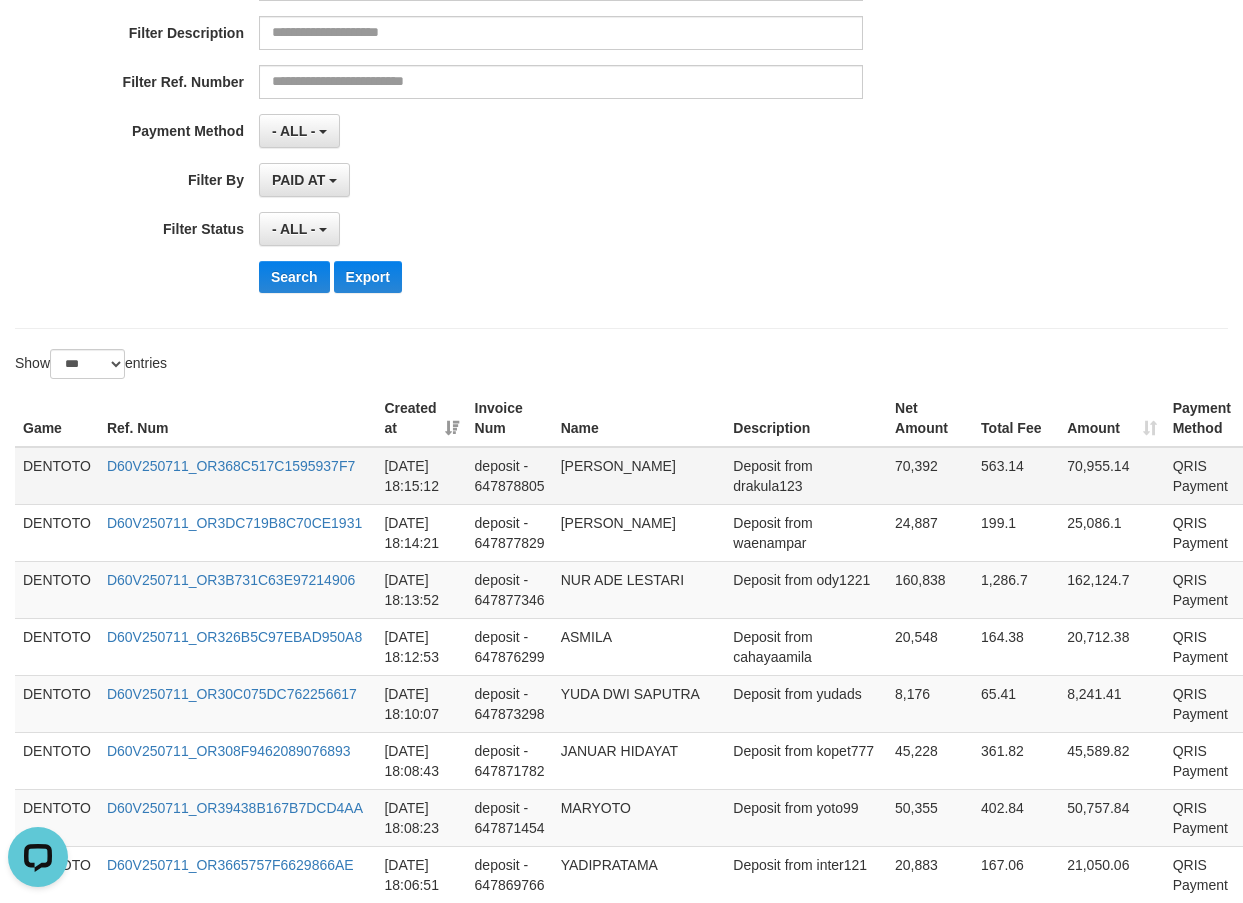 click on "DENTOTO" at bounding box center [57, 476] 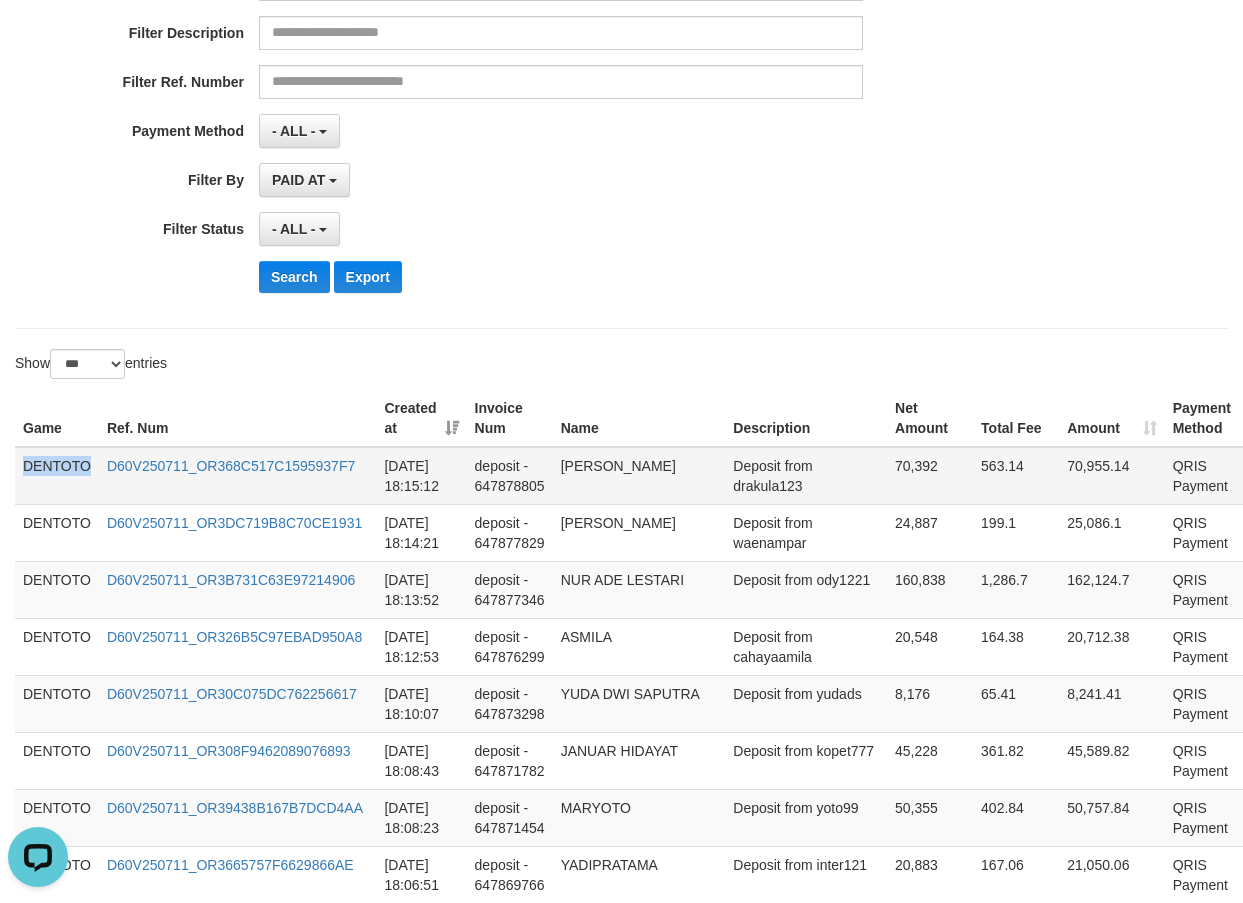click on "DENTOTO" at bounding box center [57, 476] 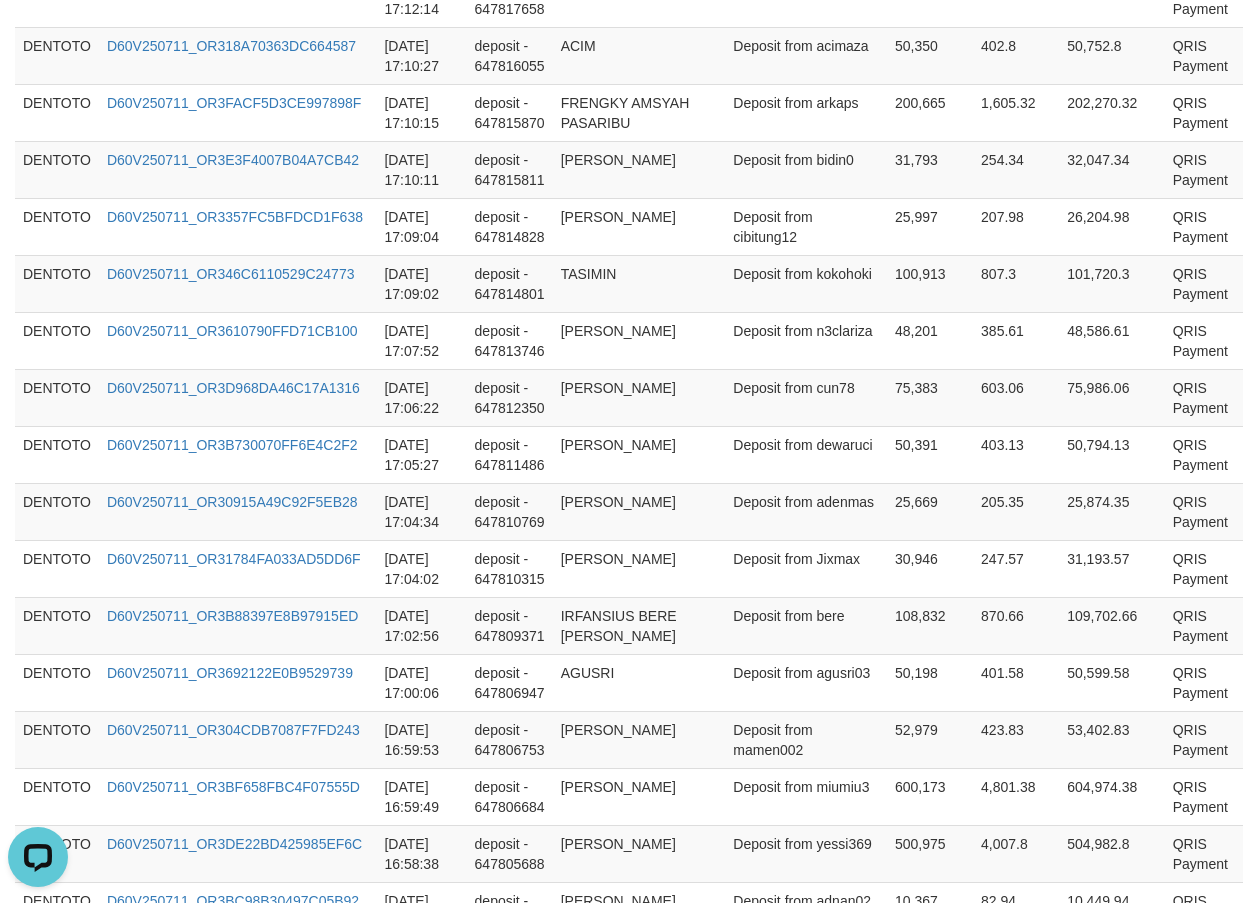 scroll, scrollTop: 5854, scrollLeft: 0, axis: vertical 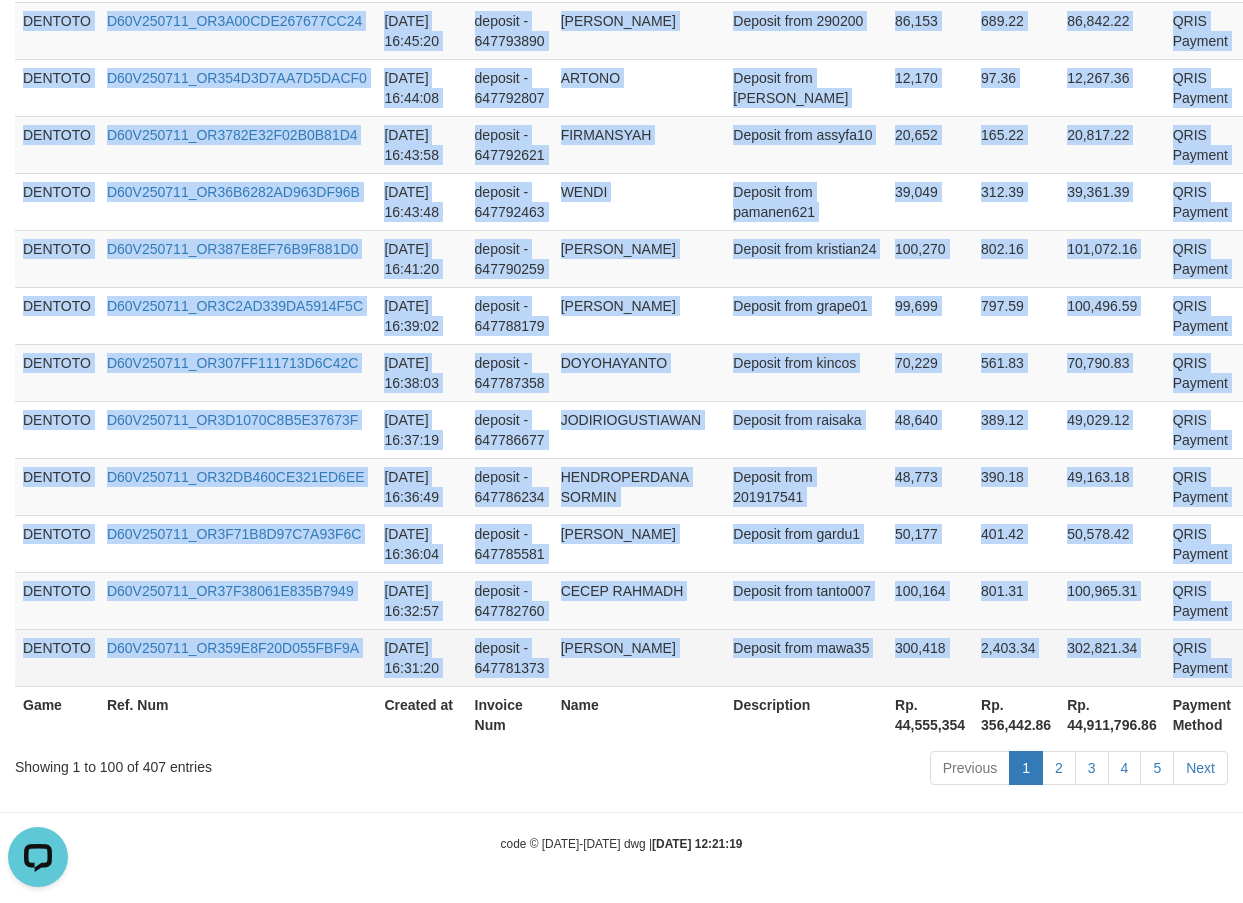 click on "P" at bounding box center [1257, 649] 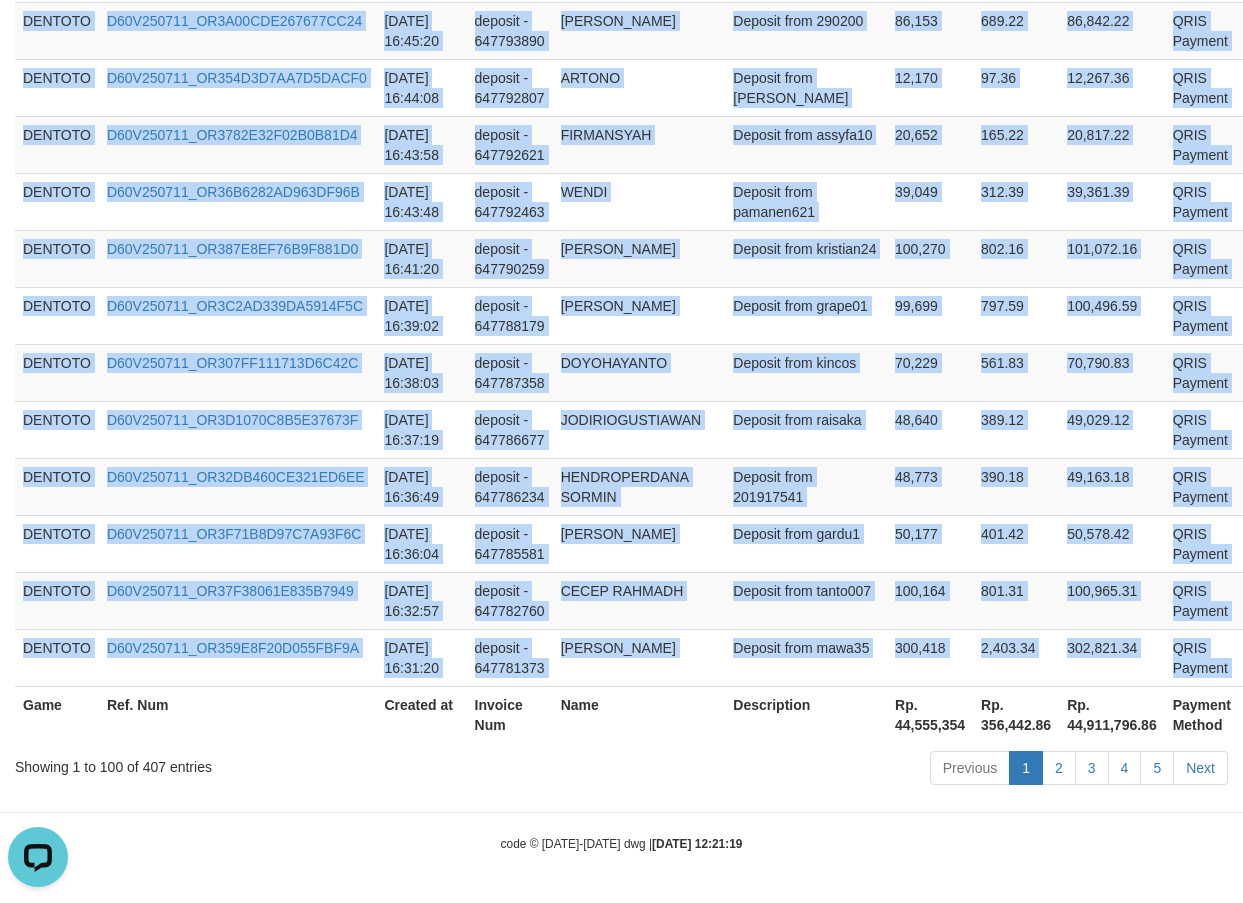 copy on "DENTOTO D60V250711_OR368C517C1595937F7 2025-07-11 18:15:12 deposit - 647878805 TAMIRA Deposit from drakula123 70,392 563.14 70,955.14 QRIS Payment P   DENTOTO D60V250711_OR3DC719B8C70CE1931 2025-07-11 18:14:21 deposit - 647877829 PETRUS FRANS HALA Deposit from waenampar 24,887 199.1 25,086.1 QRIS Payment P   DENTOTO D60V250711_OR3B731C63E97214906 2025-07-11 18:13:52 deposit - 647877346 NUR ADE LESTARI Deposit from ody1221 160,838 1,286.7 162,124.7 QRIS Payment P   DENTOTO D60V250711_OR326B5C97EBAD950A8 2025-07-11 18:12:53 deposit - 647876299 ASMILA Deposit from cahayaamila 20,548 164.38 20,712.38 QRIS Payment P   DENTOTO D60V250711_OR30C075DC762256617 2025-07-11 18:10:07 deposit - 647873298 YUDA DWI SAPUTRA Deposit from yudads 8,176 65.41 8,241.41 QRIS Payment P   DENTOTO D60V250711_OR308F9462089076893 2025-07-11 18:08:43 deposit - 647871782 JANUAR HIDAYAT Deposit from kopet777 45,228 361.82 45,589.82 QRIS Payment P   DENTOTO D60V250711_OR39438B167B7DCD4AA 2025-07-11 18:08:23 deposit - 647871454 MARYOTO De..." 